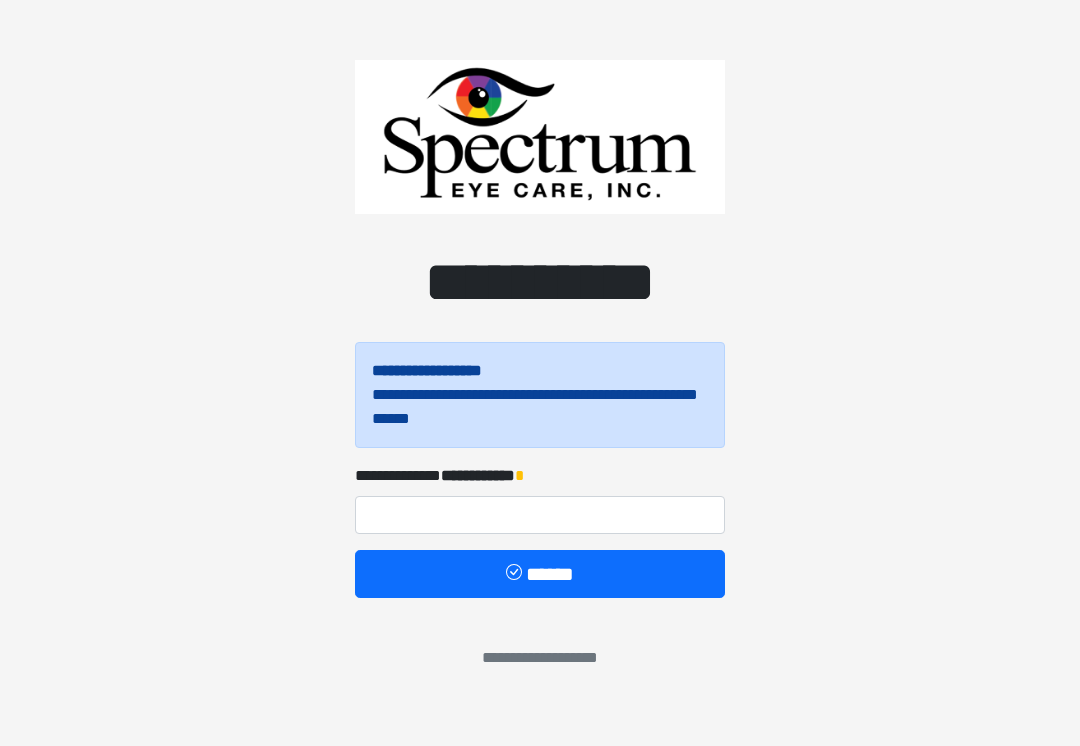 scroll, scrollTop: 0, scrollLeft: 0, axis: both 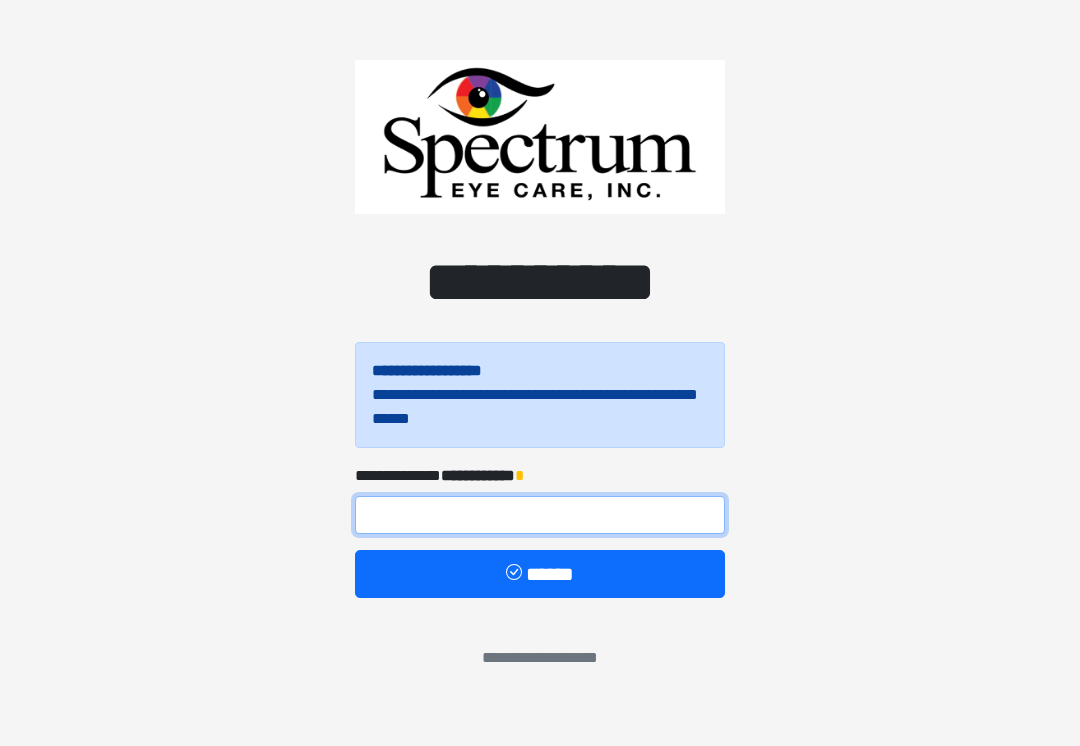 click at bounding box center [540, 515] 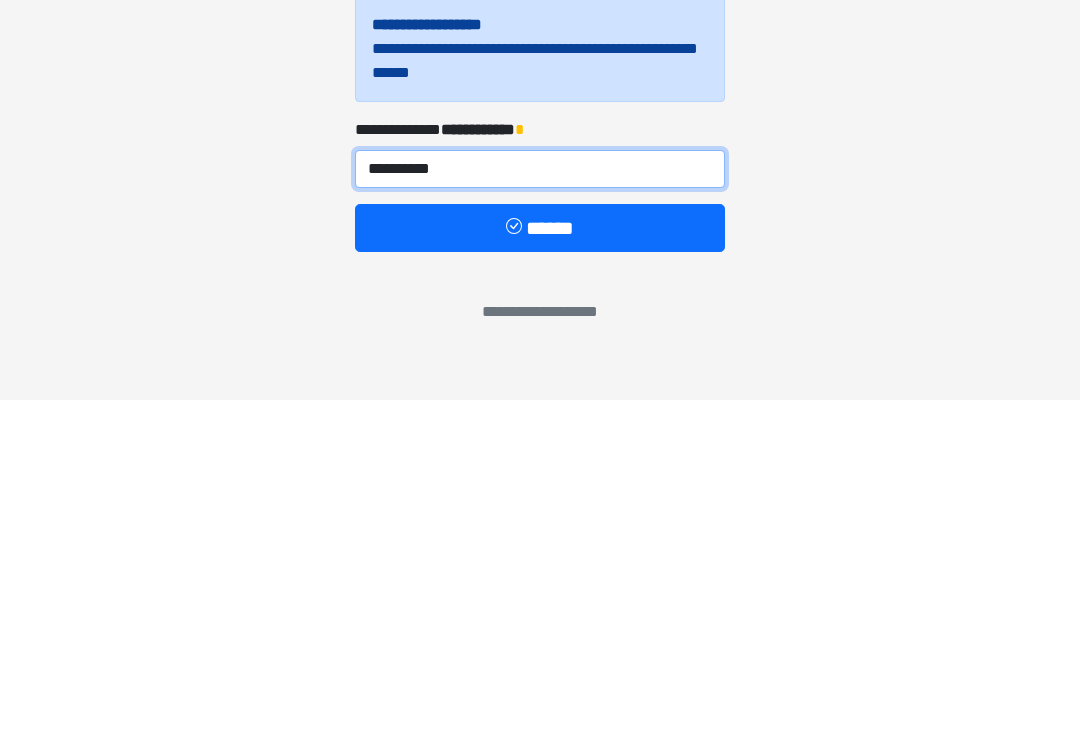 type on "**********" 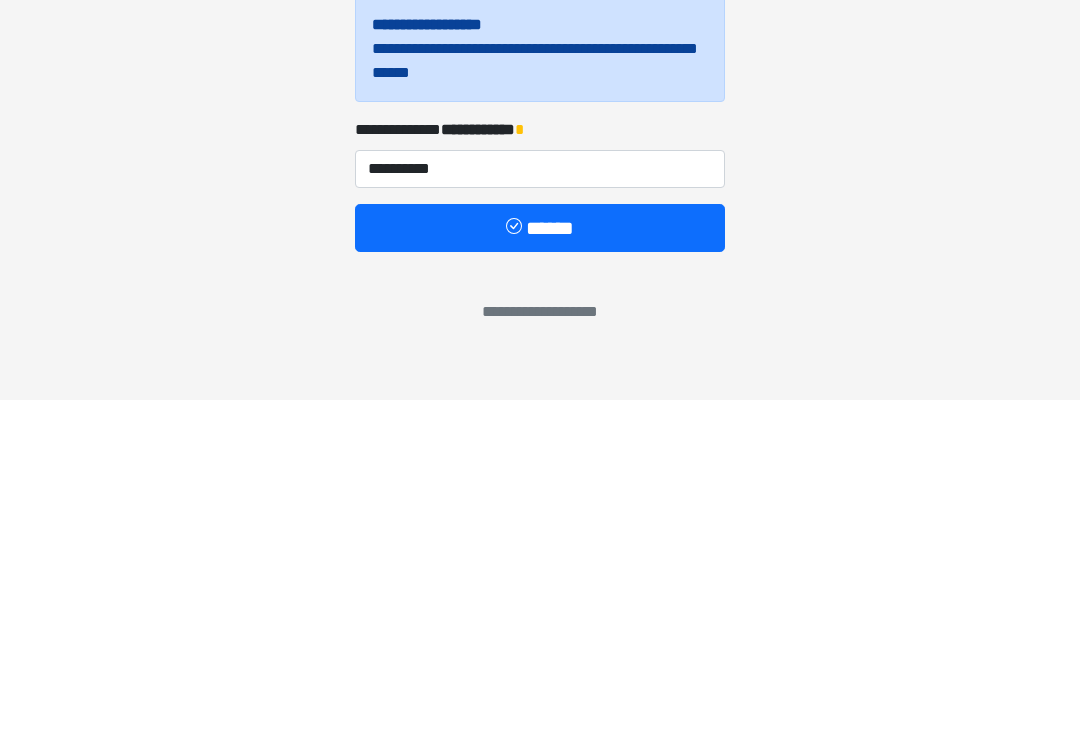 click at bounding box center [516, 574] 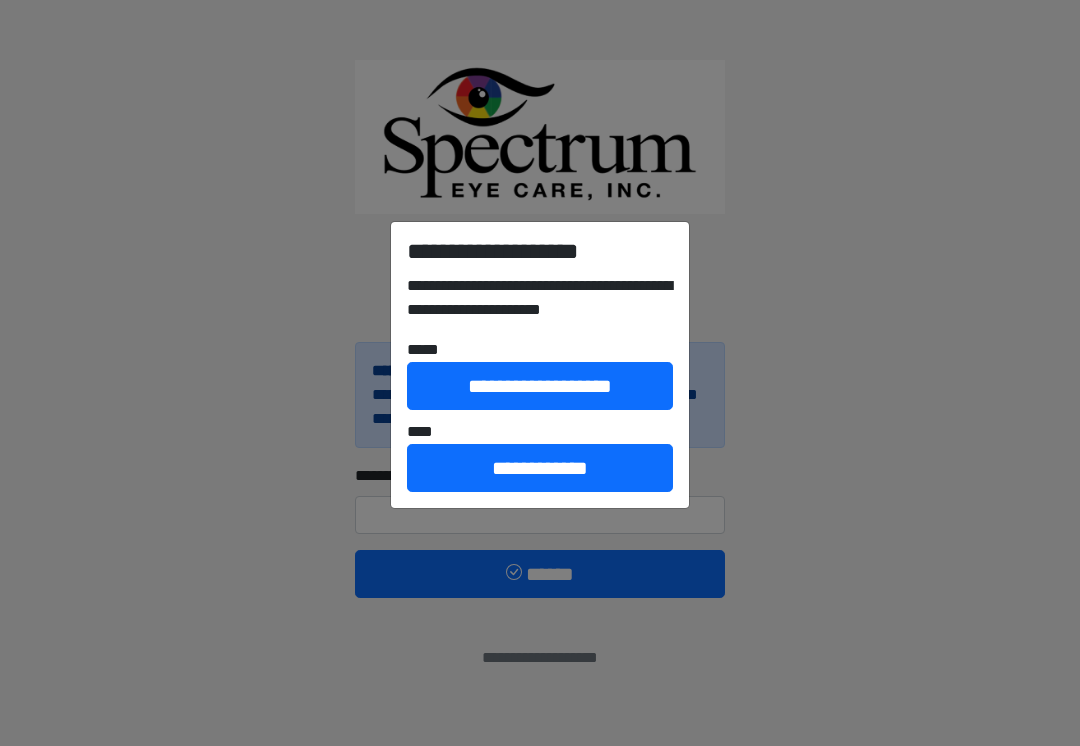 click on "**********" at bounding box center (540, 468) 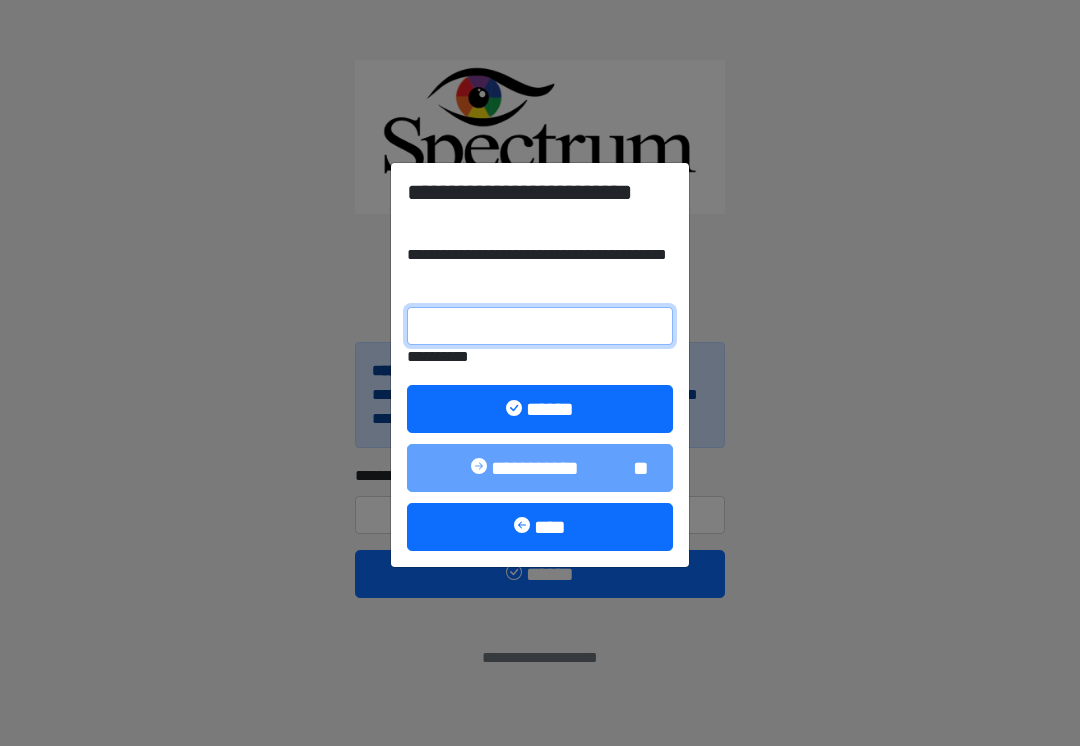 click on "**********" at bounding box center [540, 326] 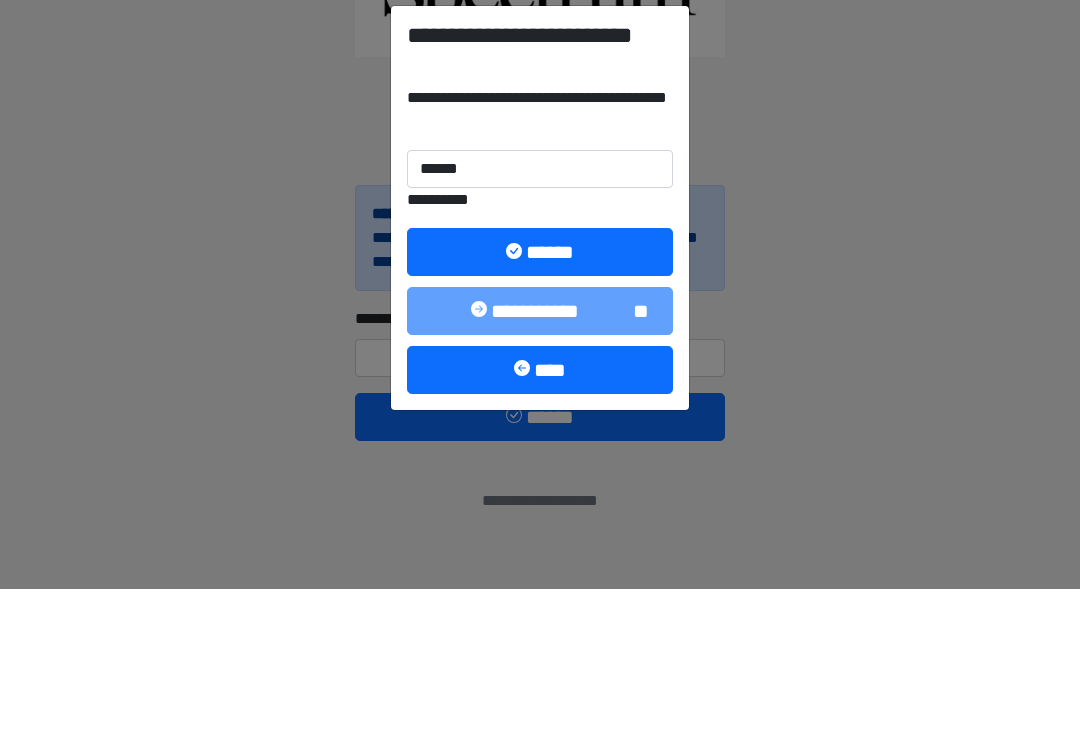 click on "******" at bounding box center [540, 409] 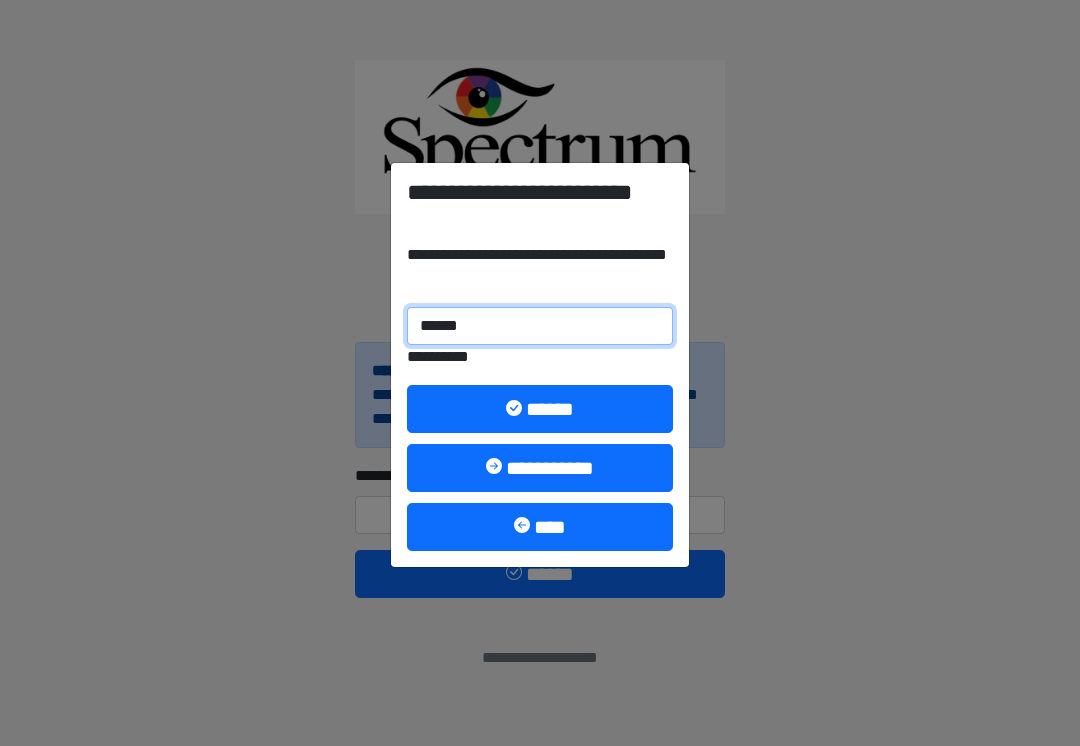click on "******" at bounding box center (540, 326) 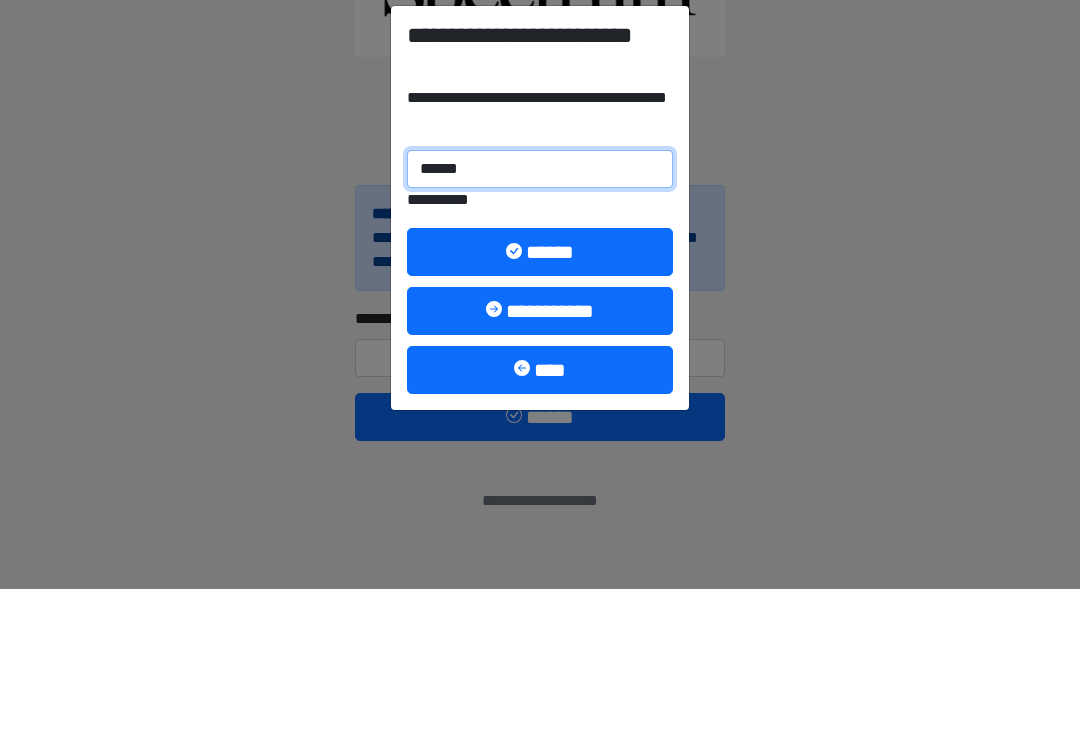 type on "******" 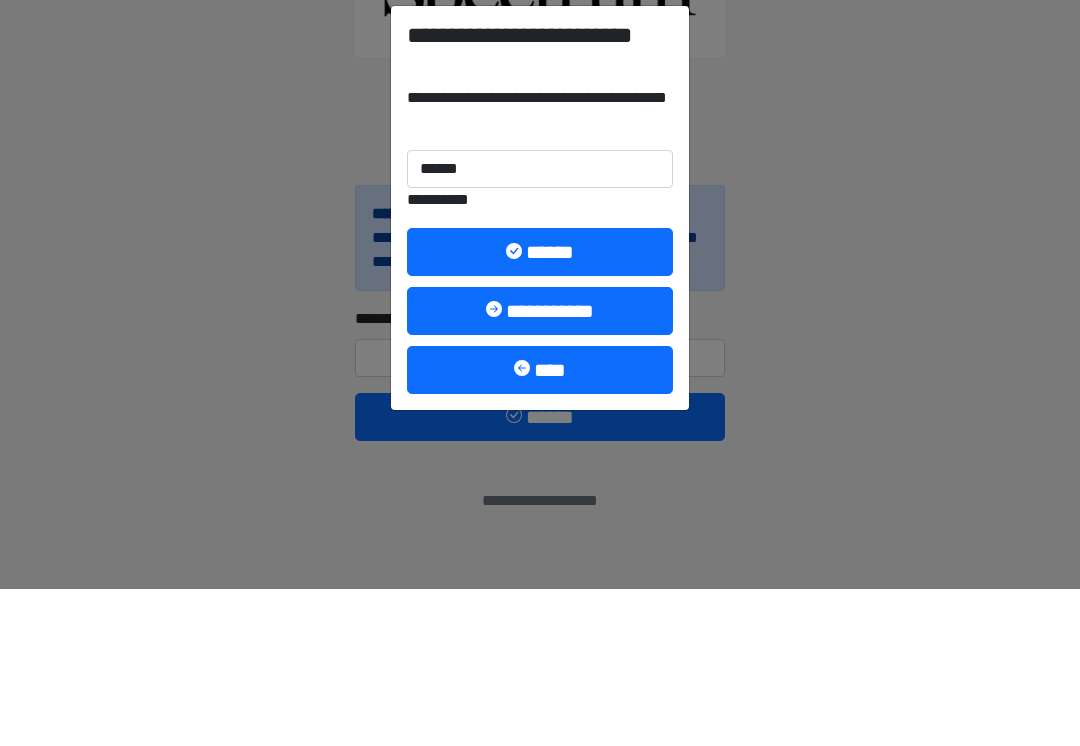 click on "******" at bounding box center [540, 409] 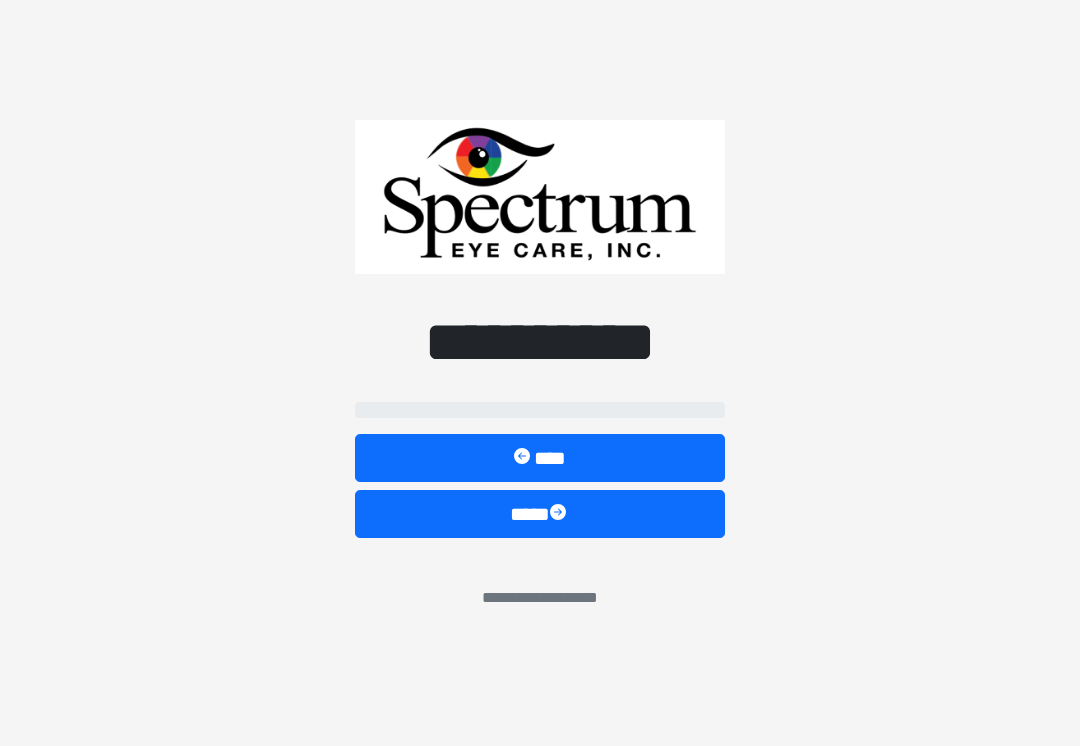 select on "**" 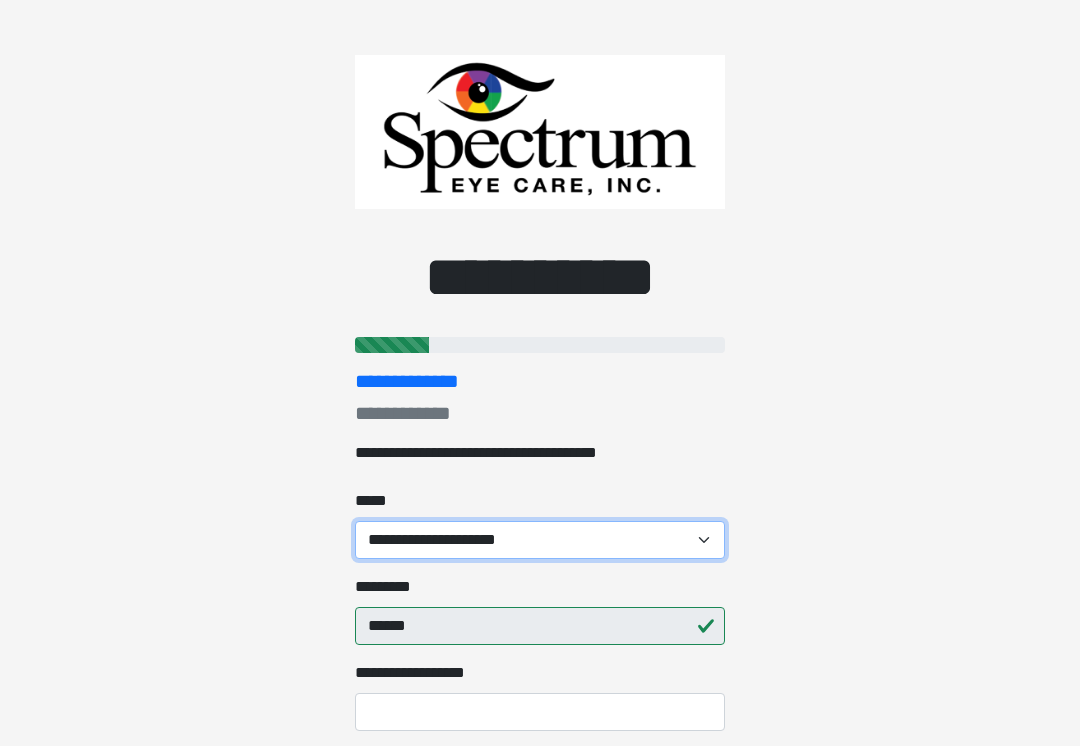 click on "**********" at bounding box center (540, 540) 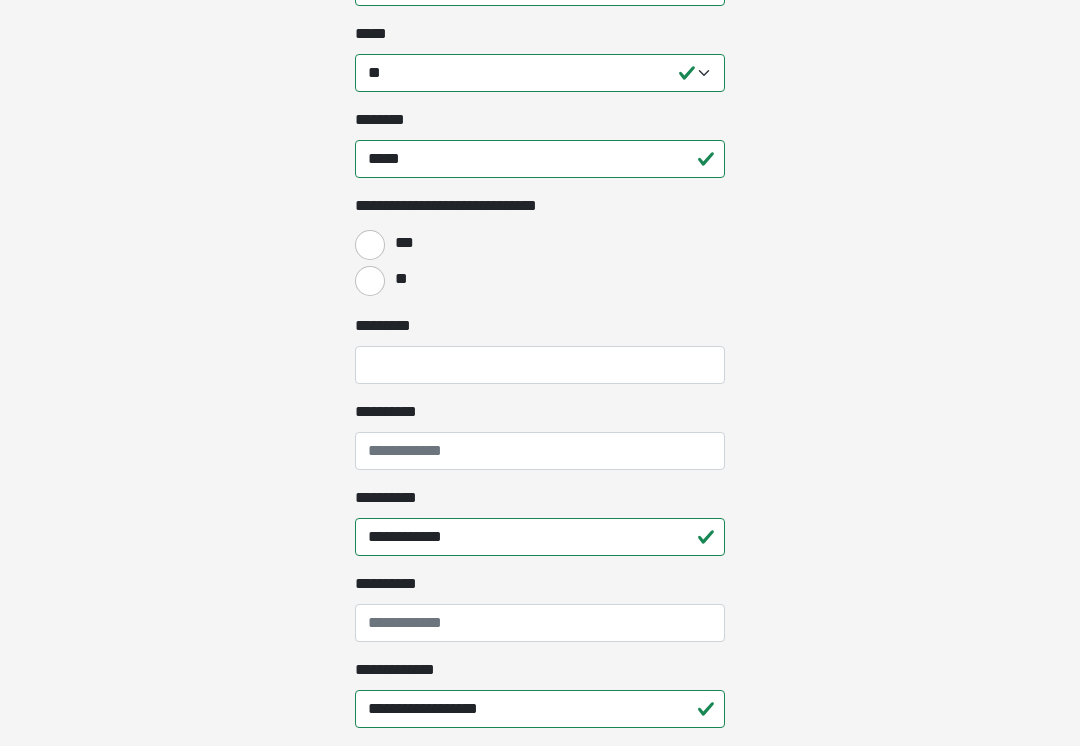 scroll, scrollTop: 1328, scrollLeft: 0, axis: vertical 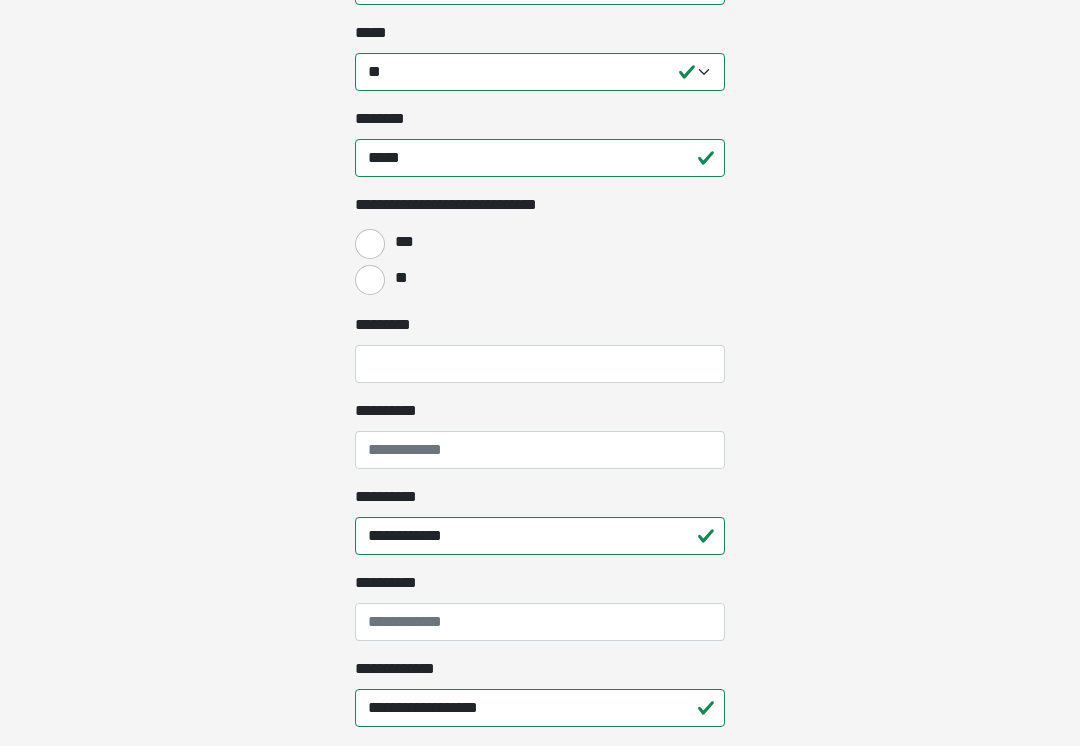 click on "**" at bounding box center (370, 280) 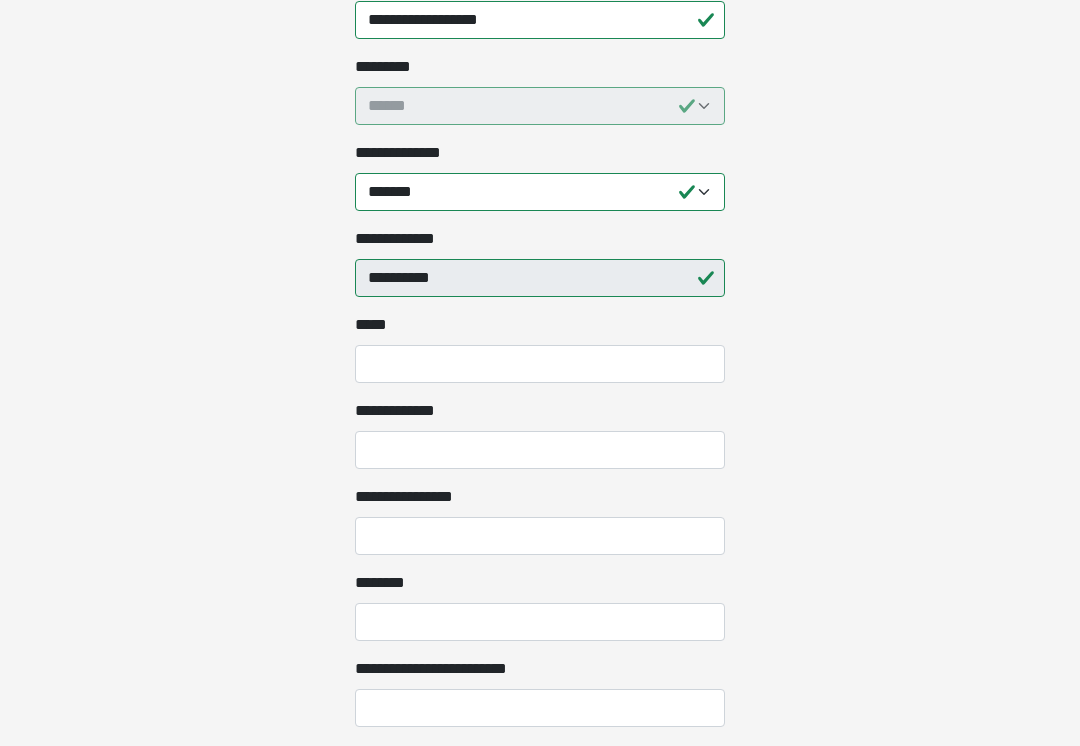 scroll, scrollTop: 1967, scrollLeft: 0, axis: vertical 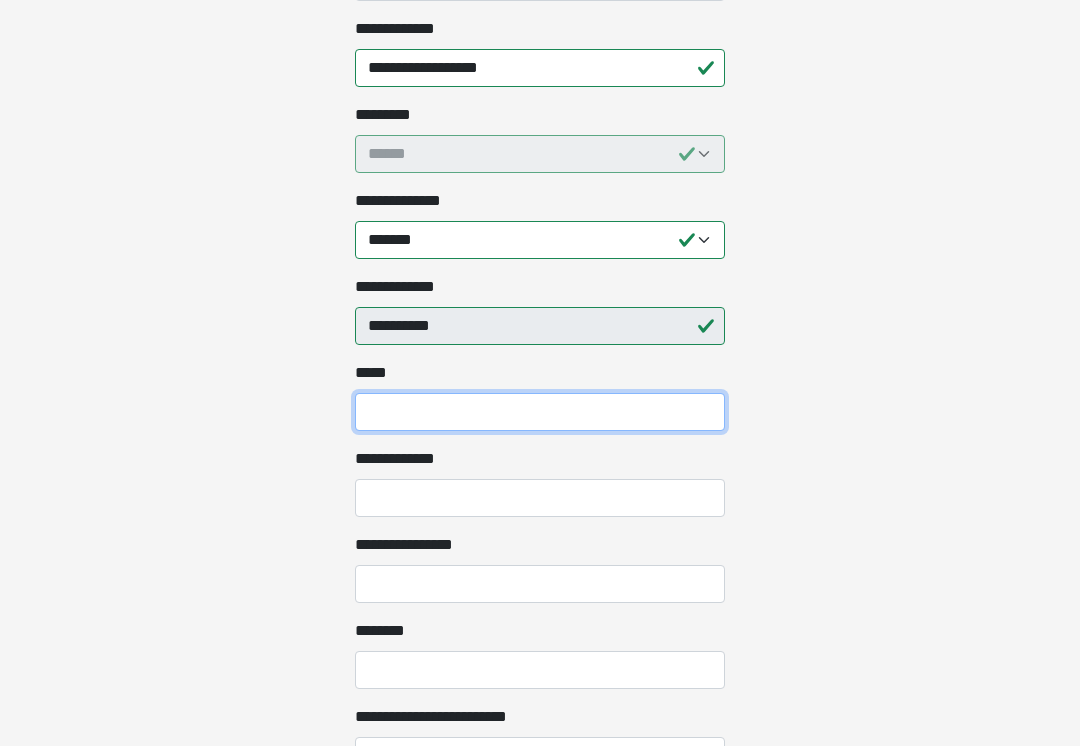 click on "*** *" at bounding box center [540, 413] 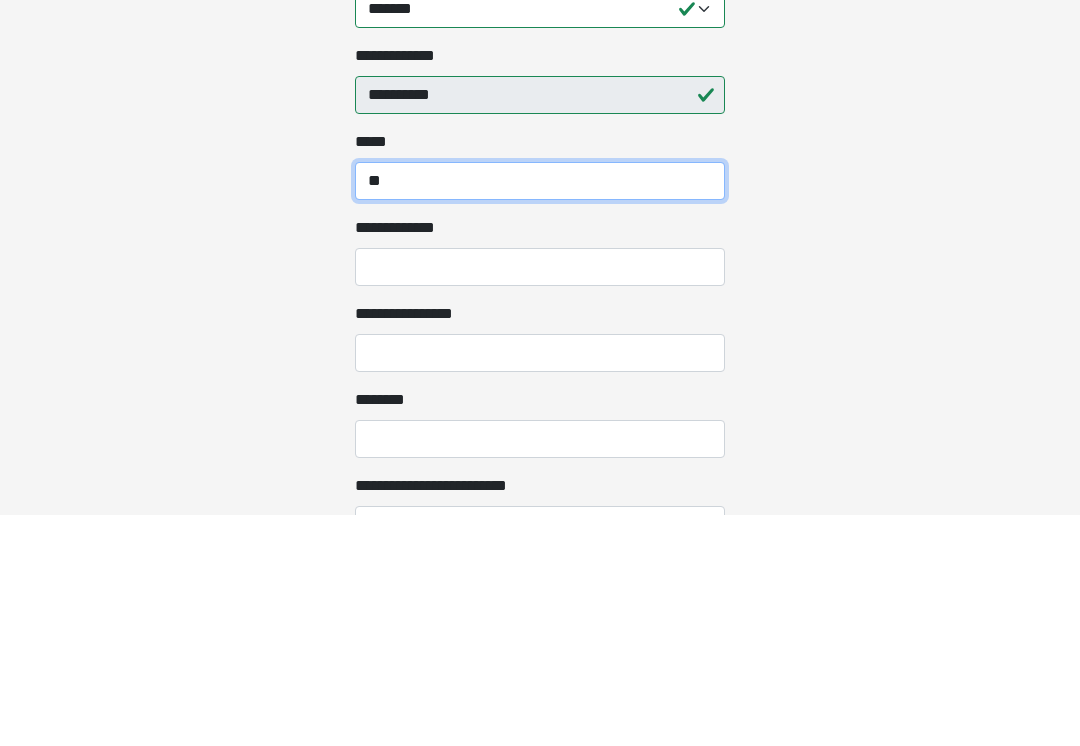 type on "**" 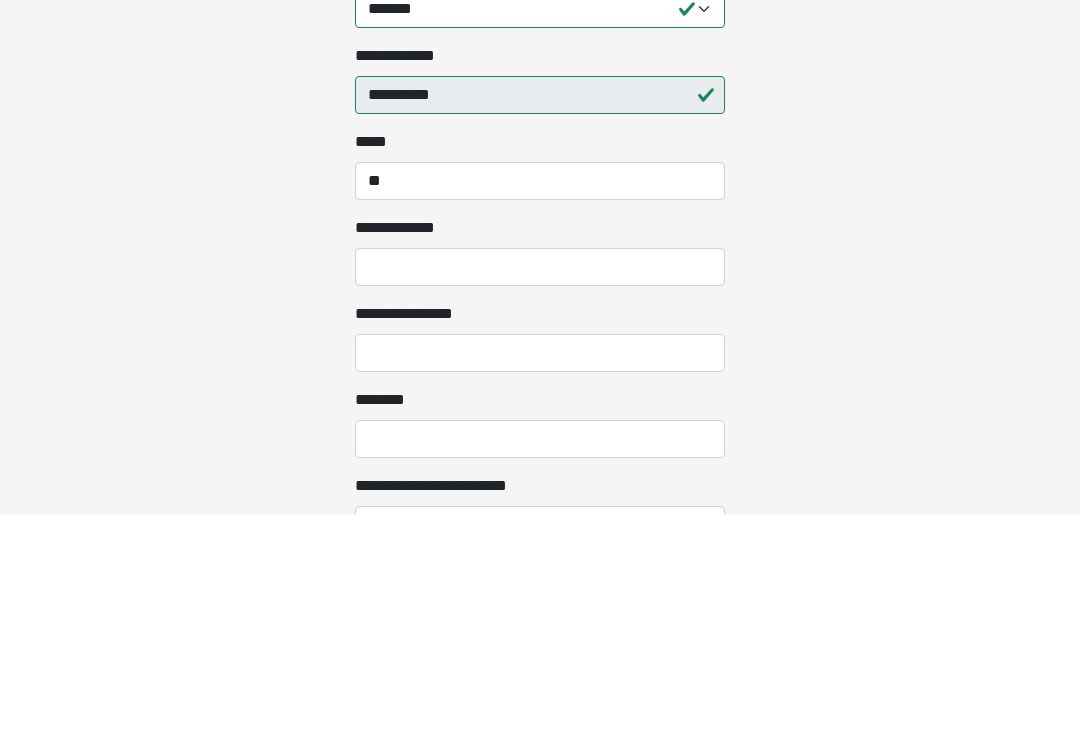 click on "**********" at bounding box center [540, 499] 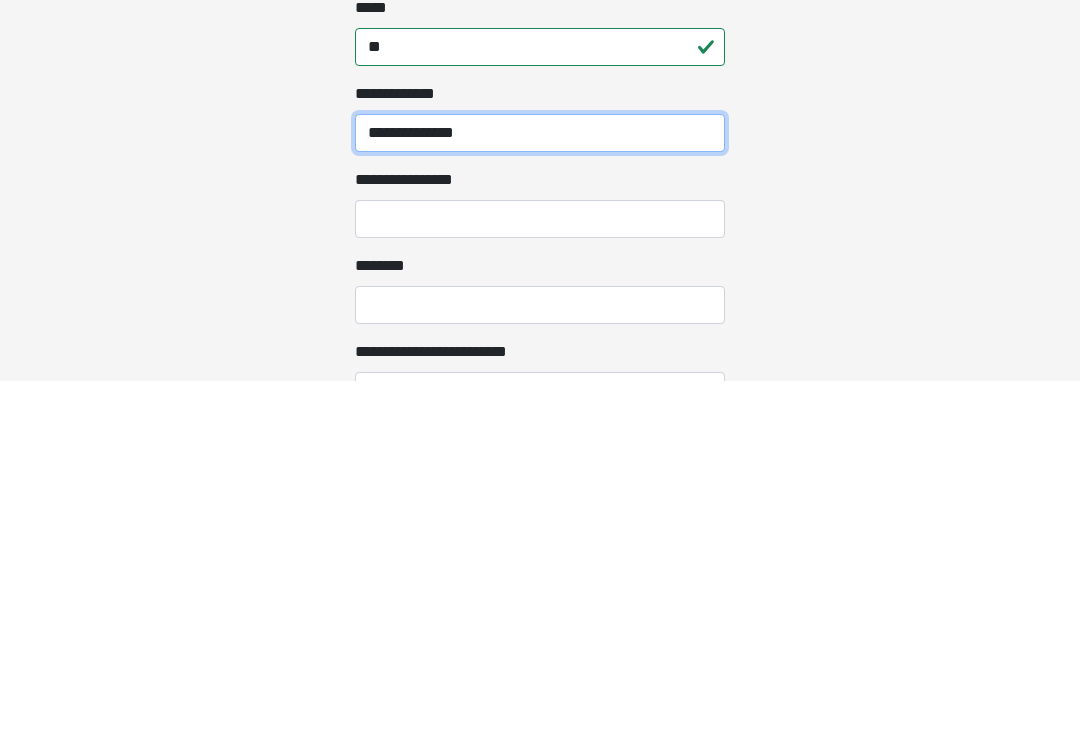 type on "**********" 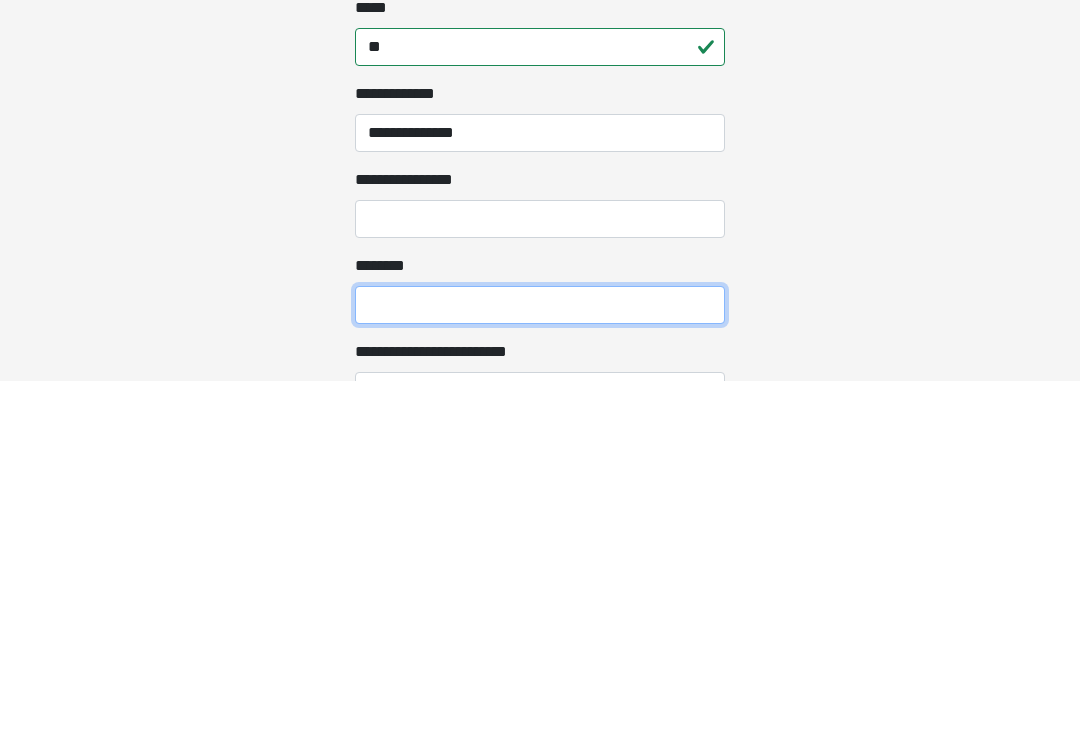 click on "********" at bounding box center [540, 671] 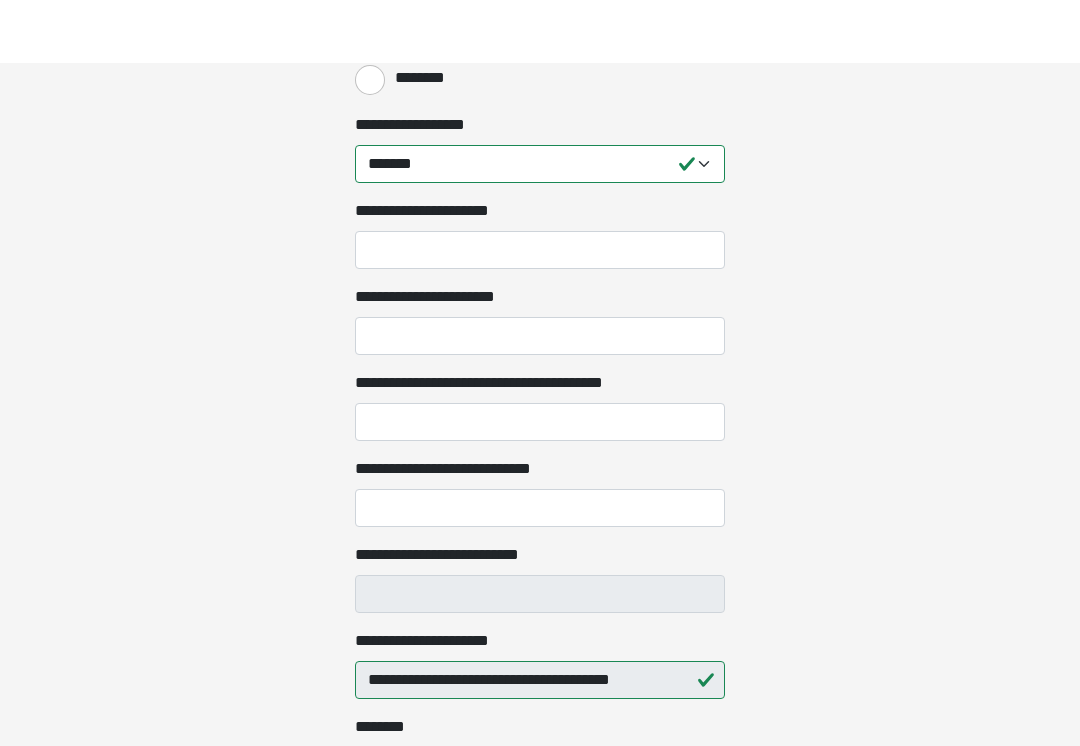 scroll, scrollTop: 3167, scrollLeft: 0, axis: vertical 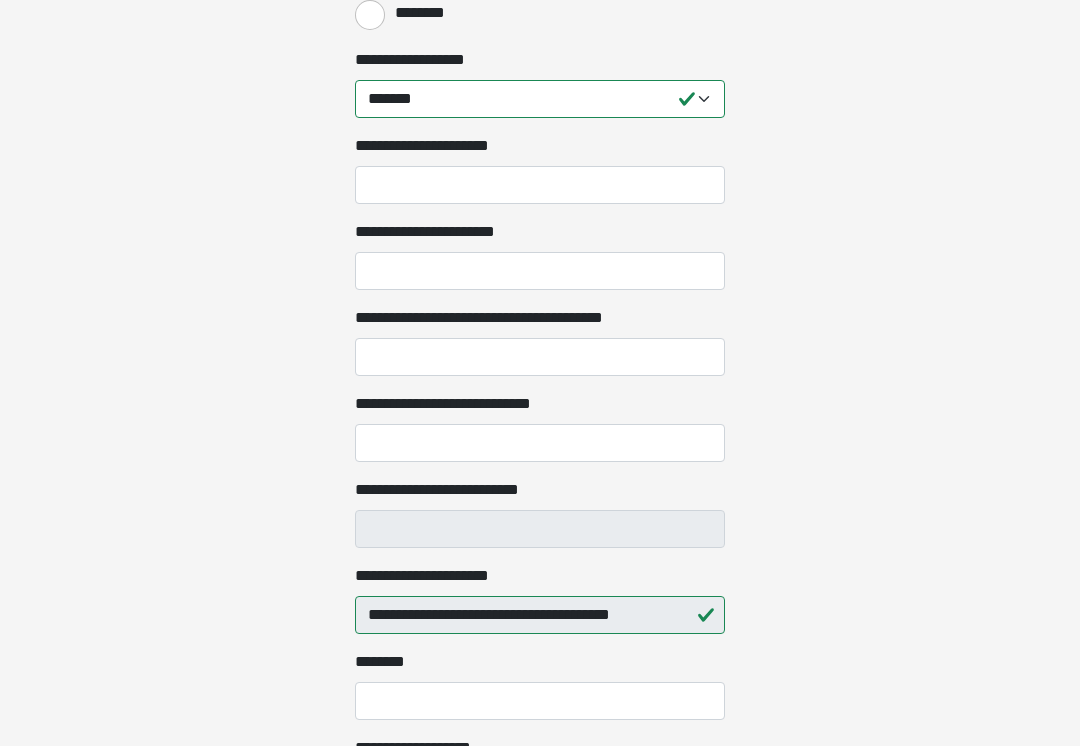 type on "******" 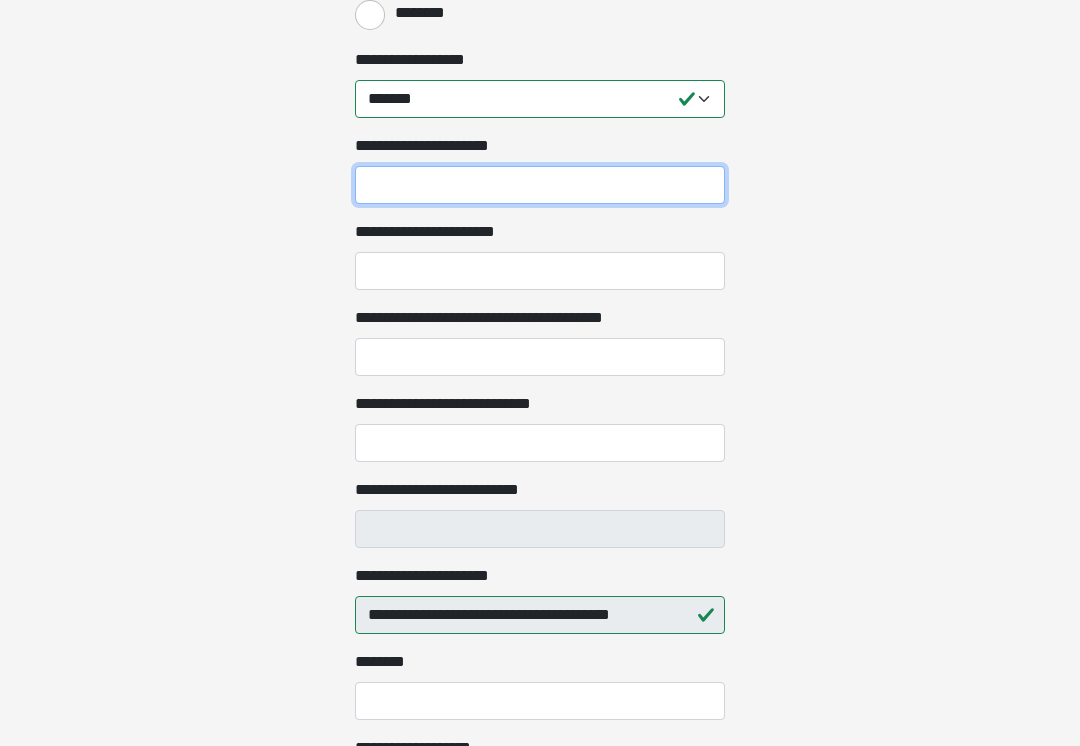 click on "**********" at bounding box center [540, 185] 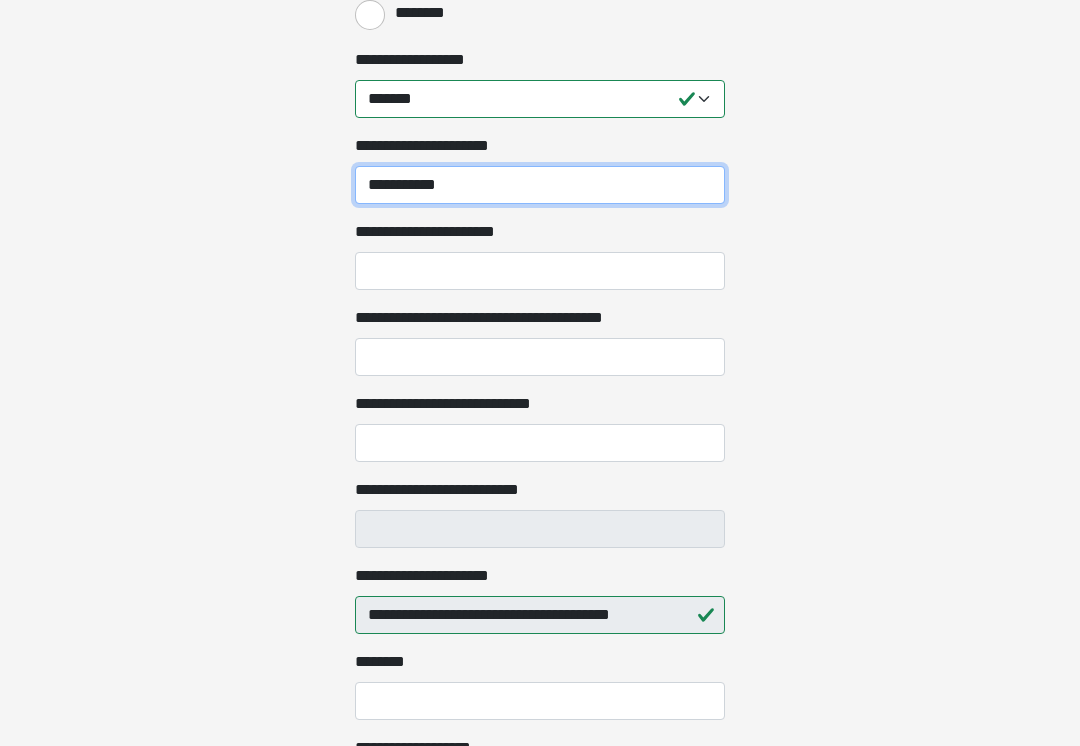 type on "**********" 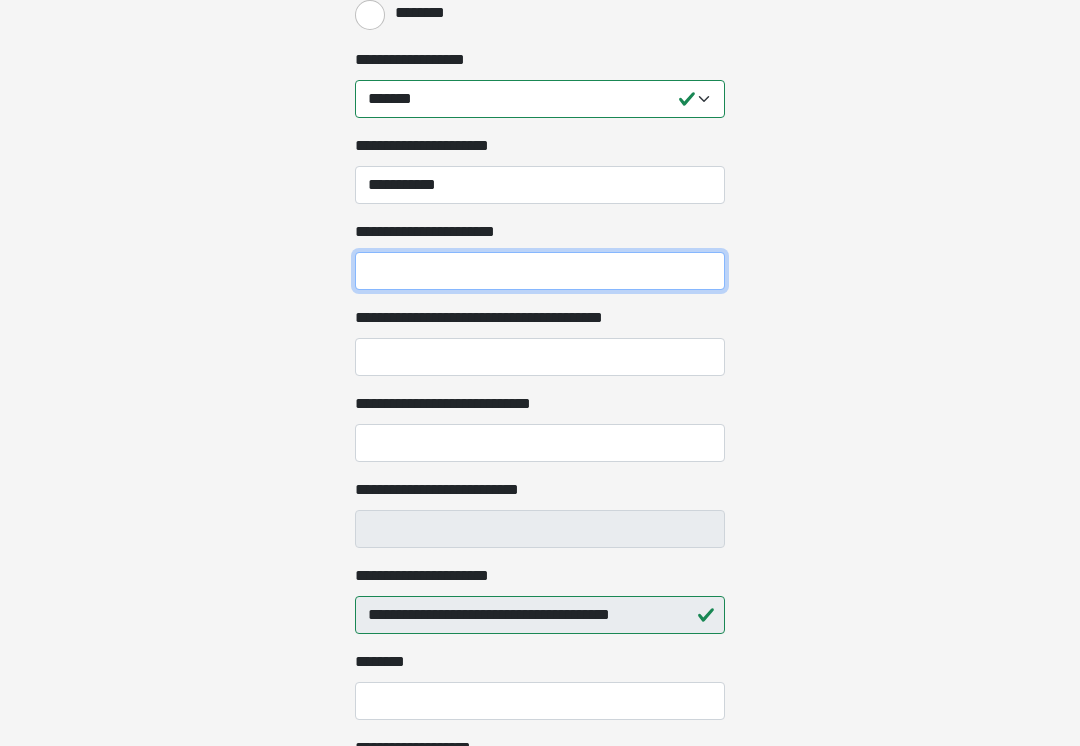 click on "**********" at bounding box center [540, 271] 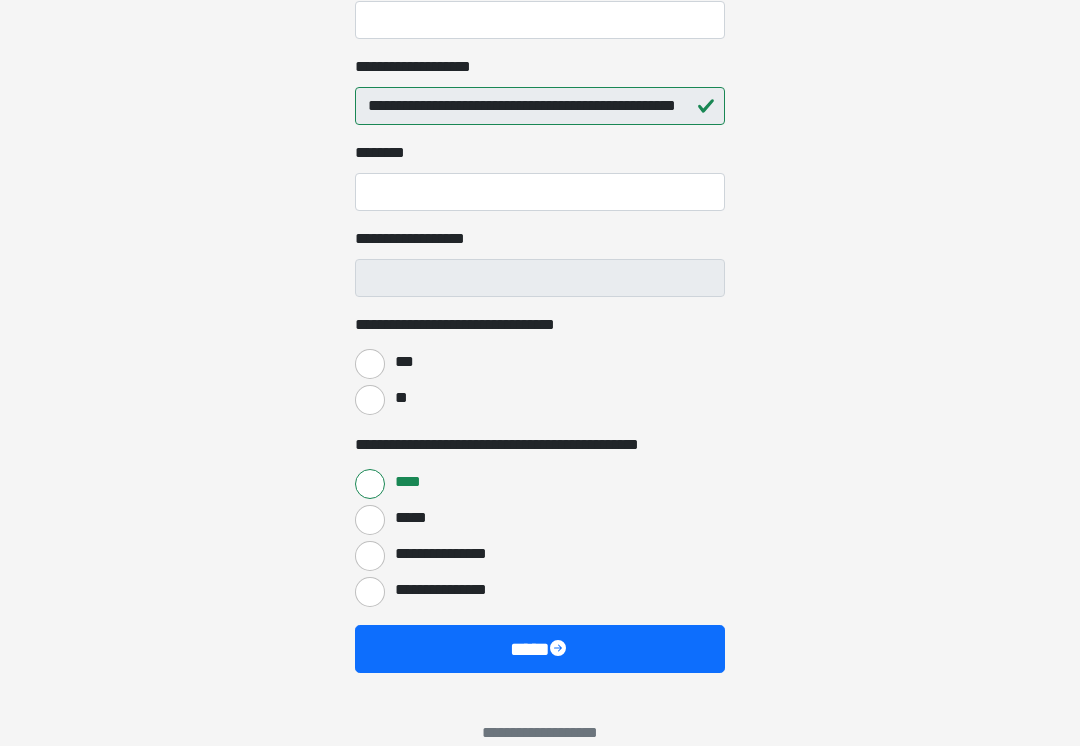 scroll, scrollTop: 3853, scrollLeft: 0, axis: vertical 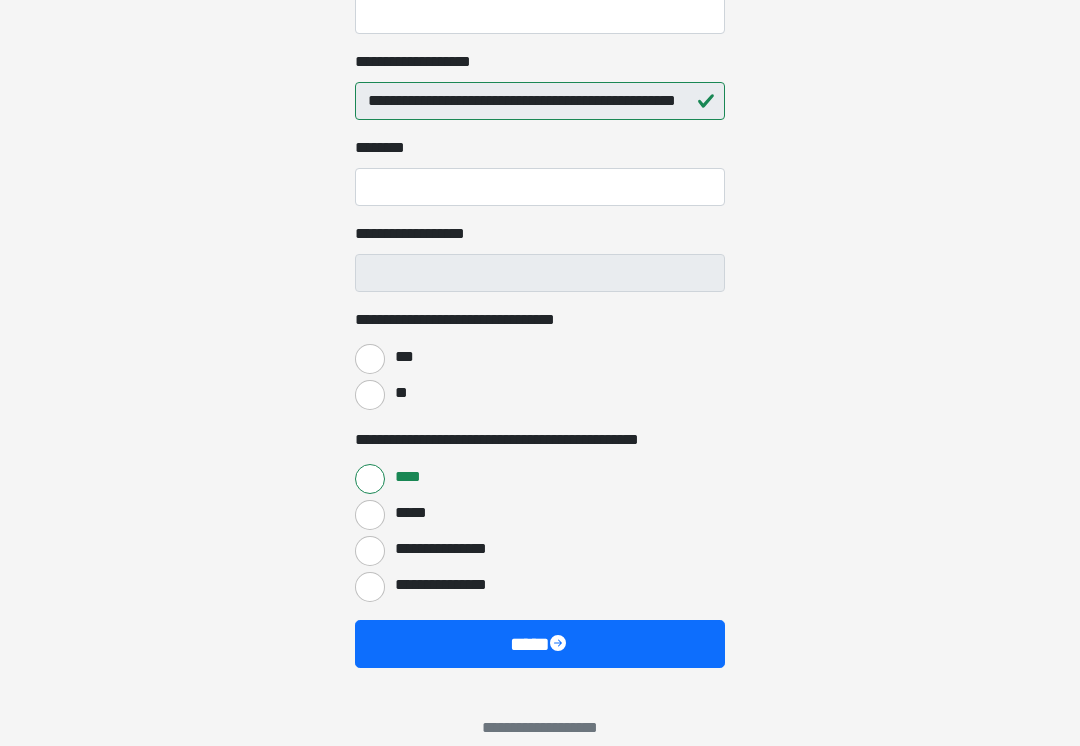type on "**********" 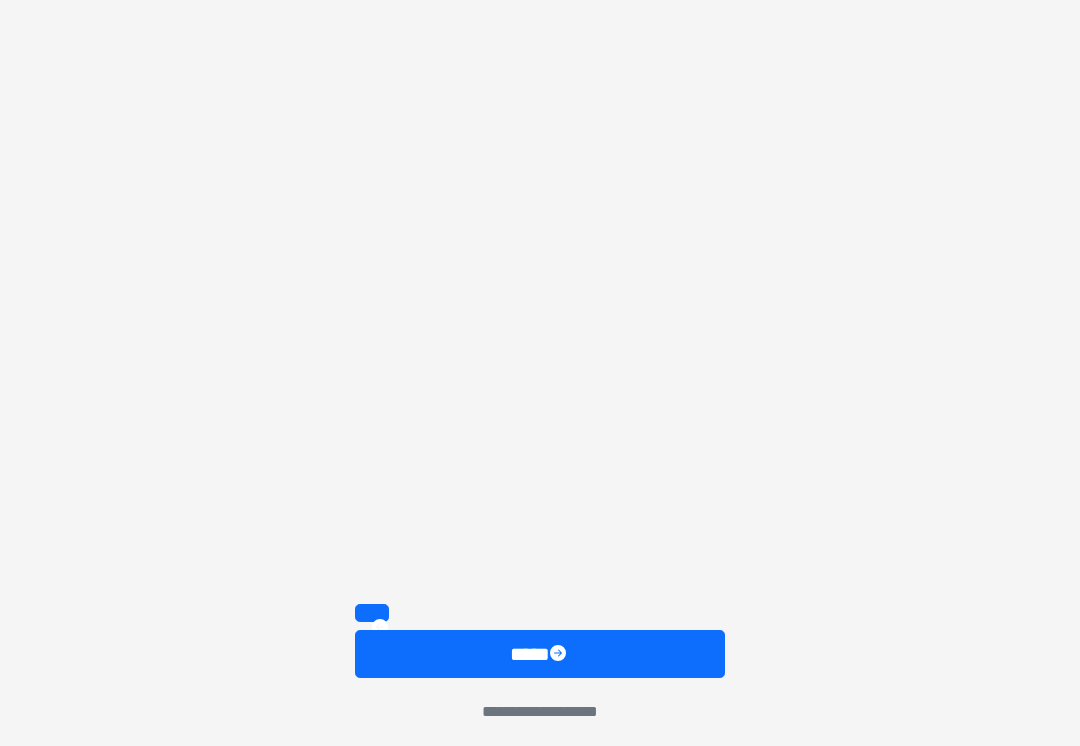 scroll, scrollTop: 231, scrollLeft: 0, axis: vertical 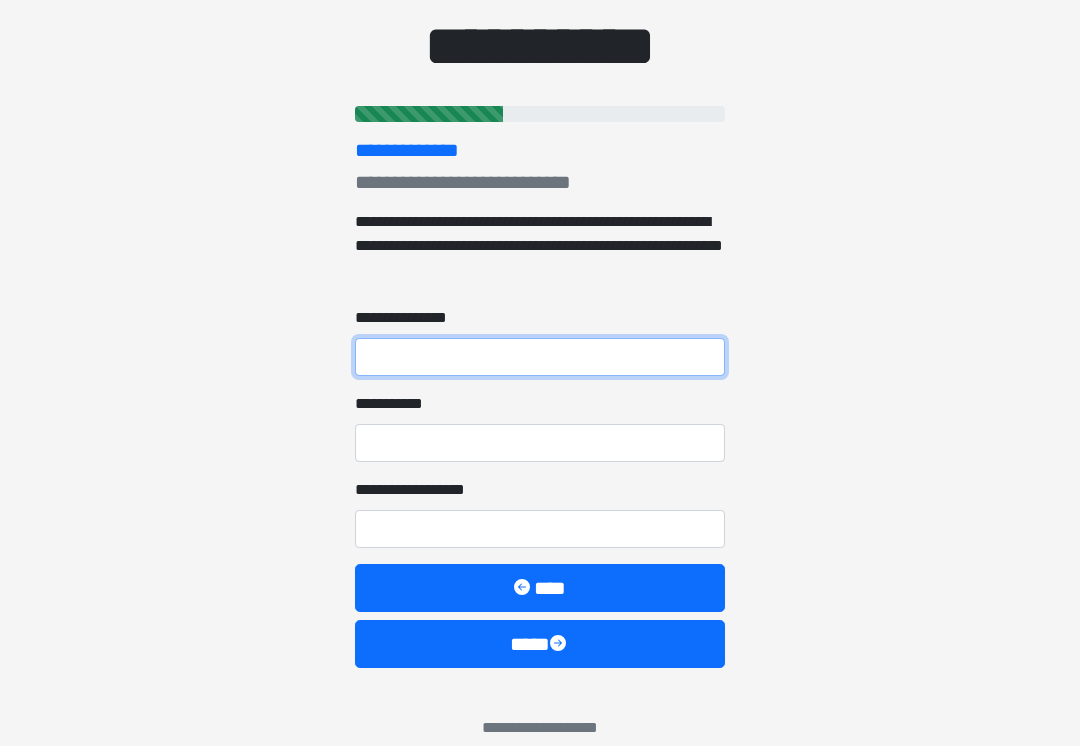 click on "**********" at bounding box center [540, 357] 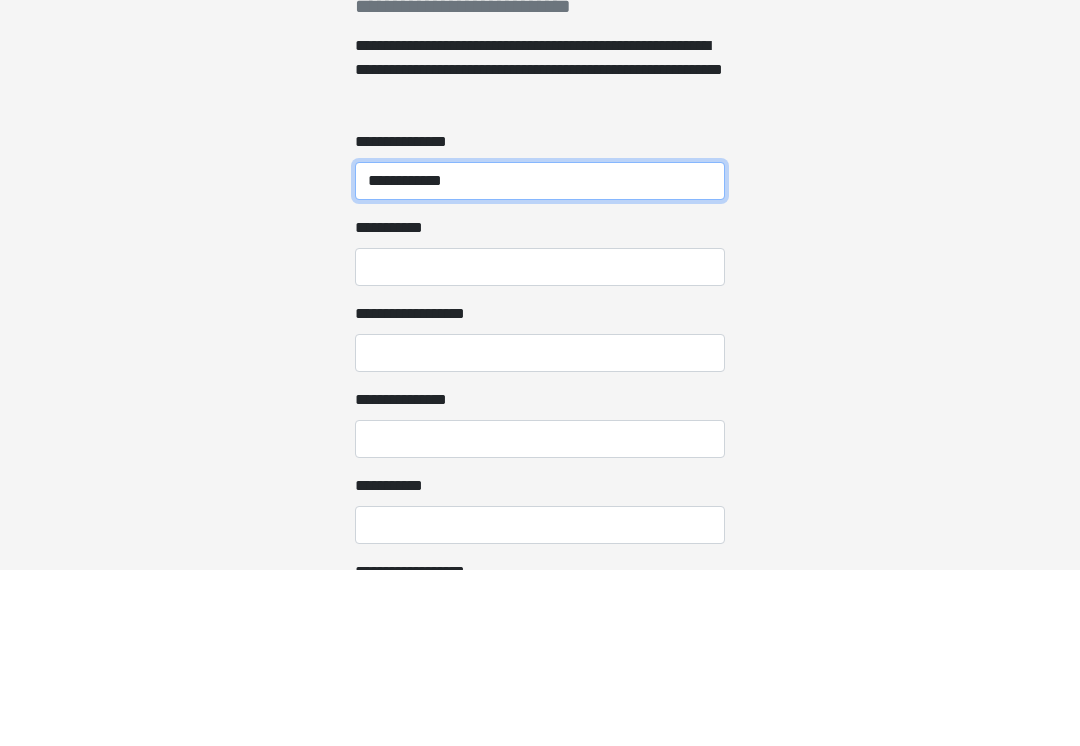 type on "**********" 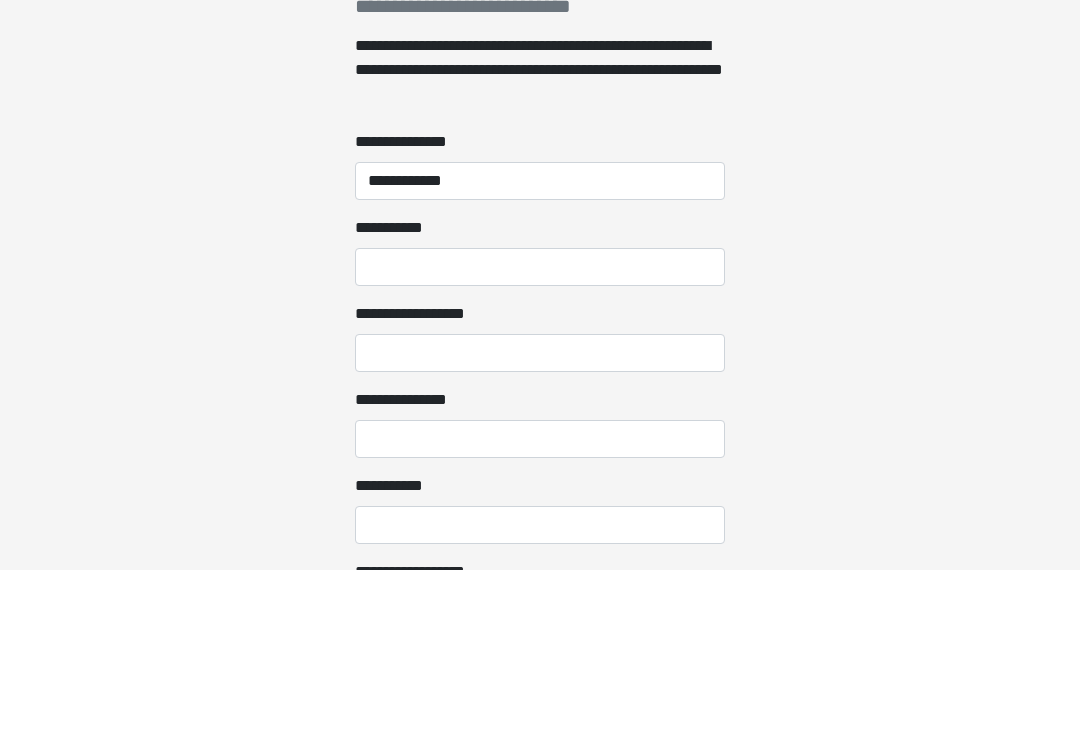click on "**********" at bounding box center [540, 443] 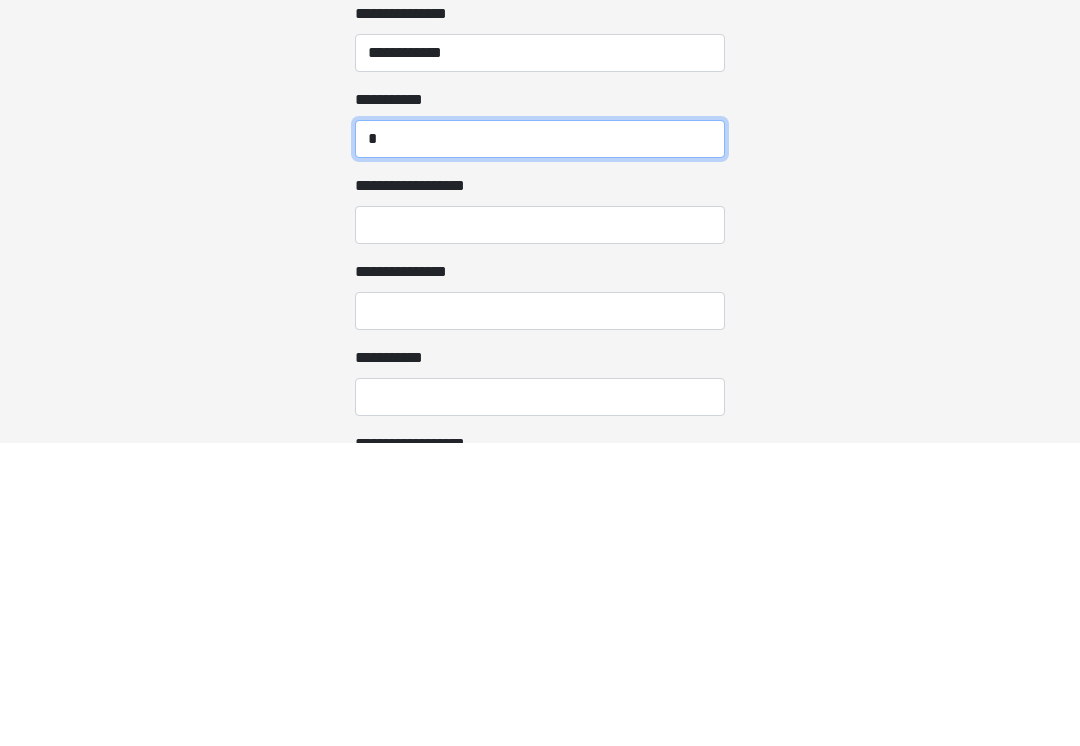 type on "*" 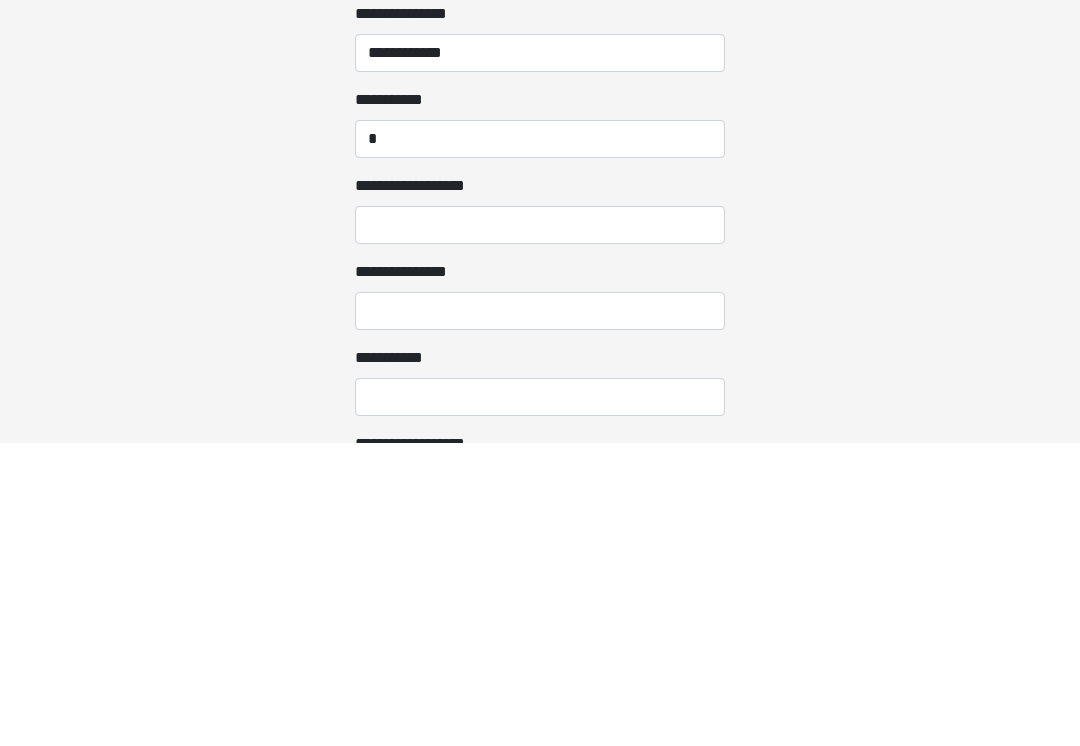 click on "**********" at bounding box center [540, 529] 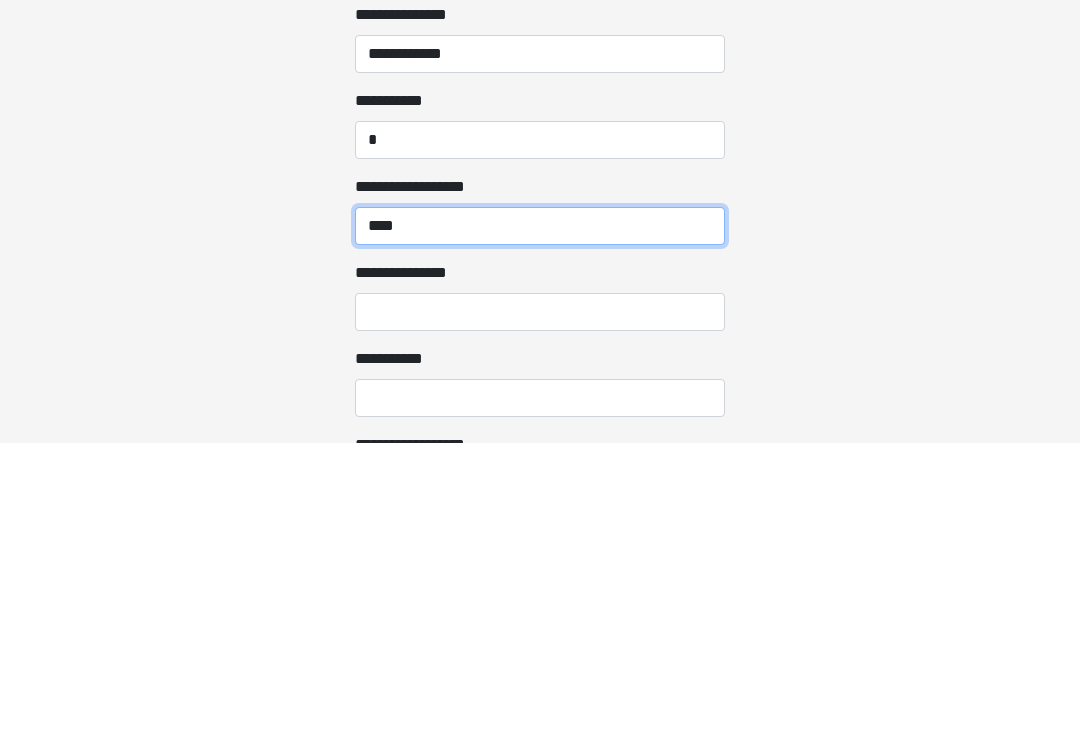 type on "****" 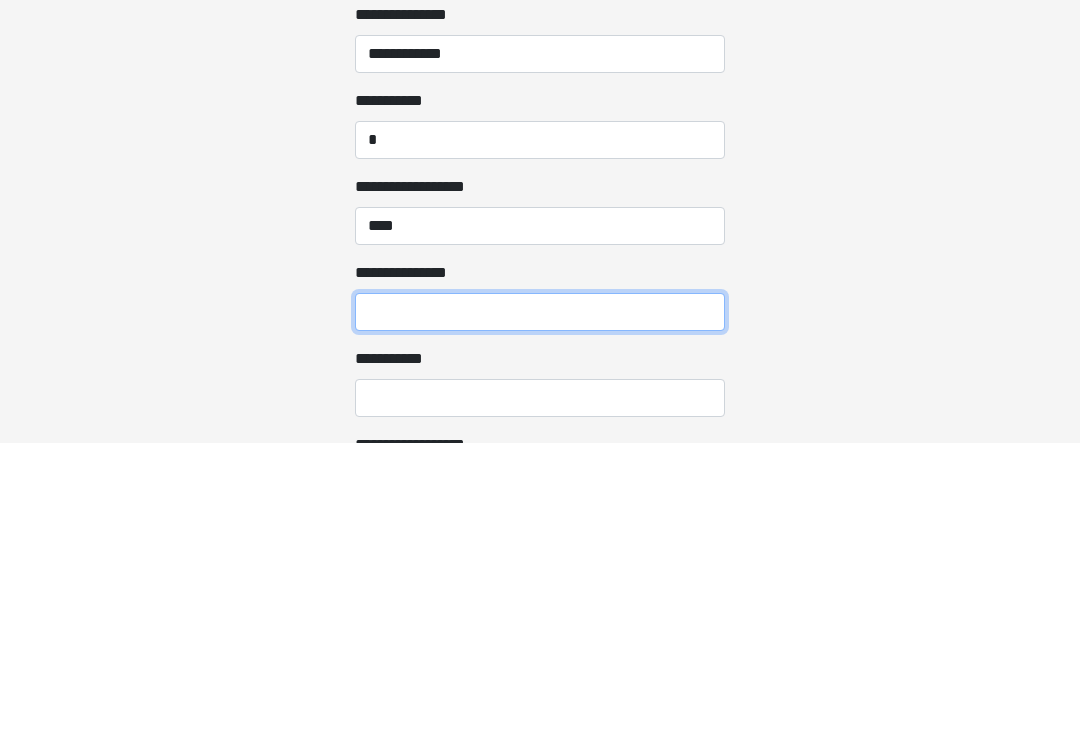 click on "**********" at bounding box center [540, 615] 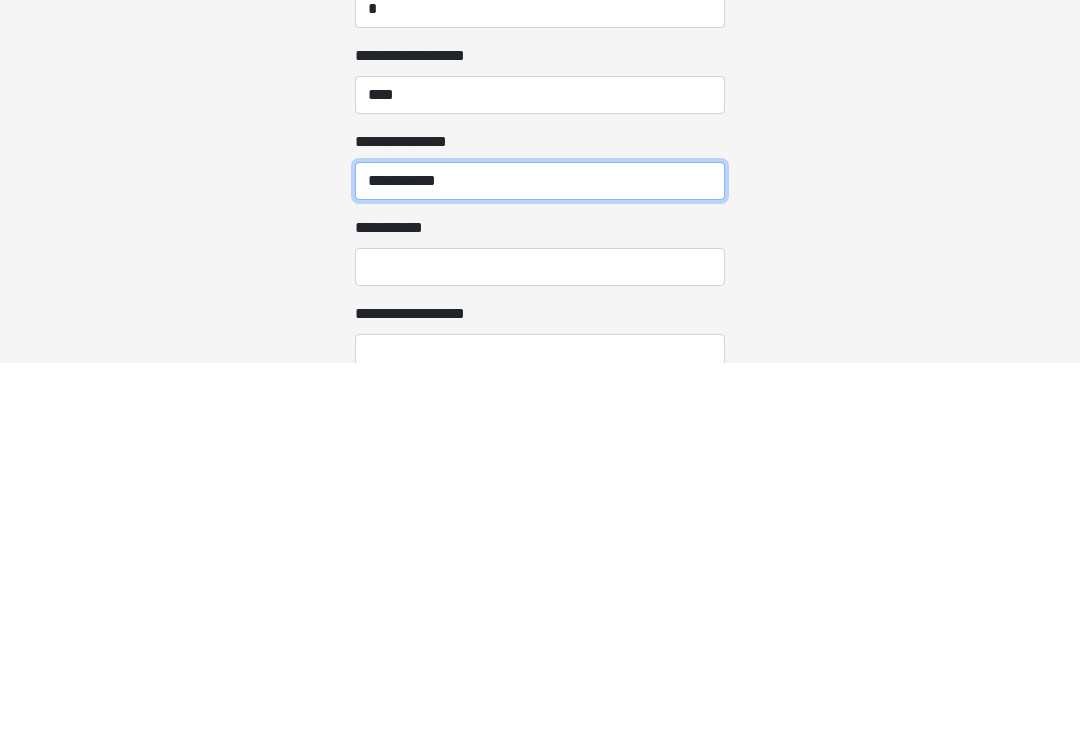 type on "**********" 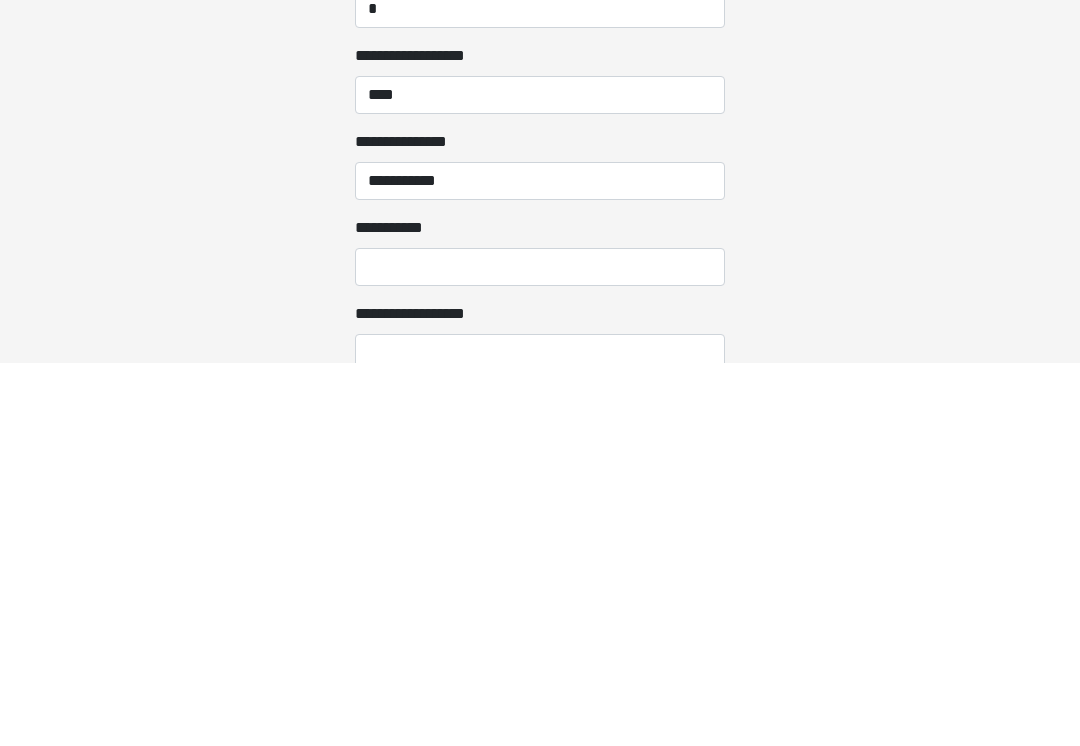 click on "**********" at bounding box center [540, 650] 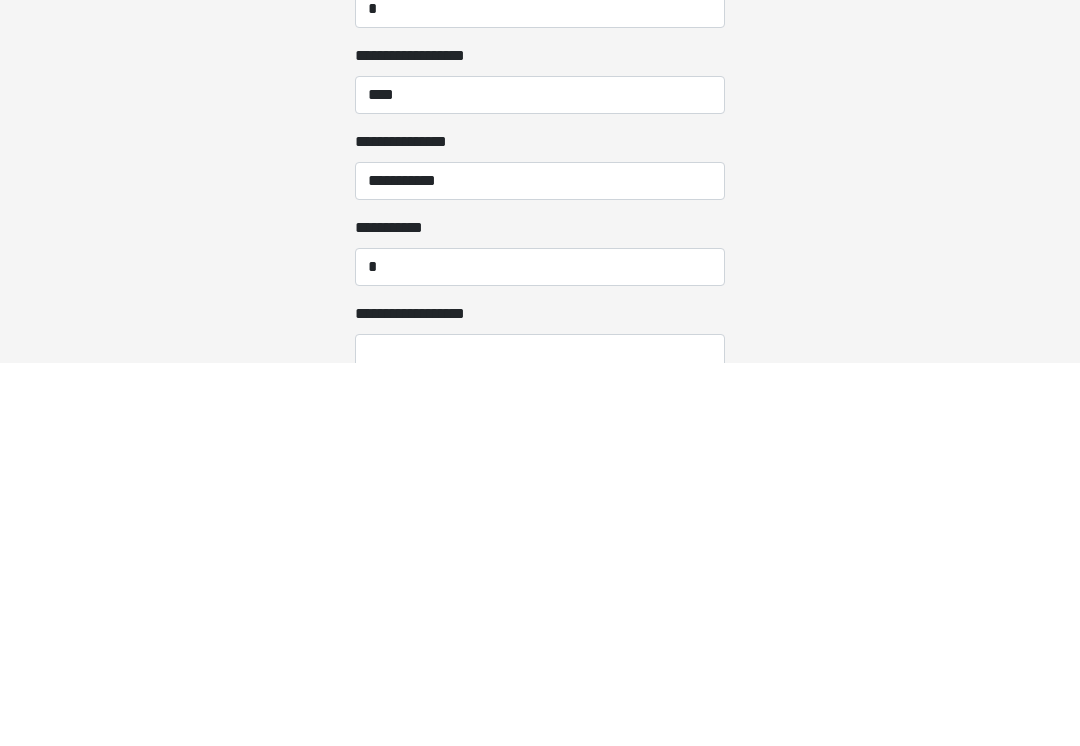 scroll, scrollTop: 665, scrollLeft: 0, axis: vertical 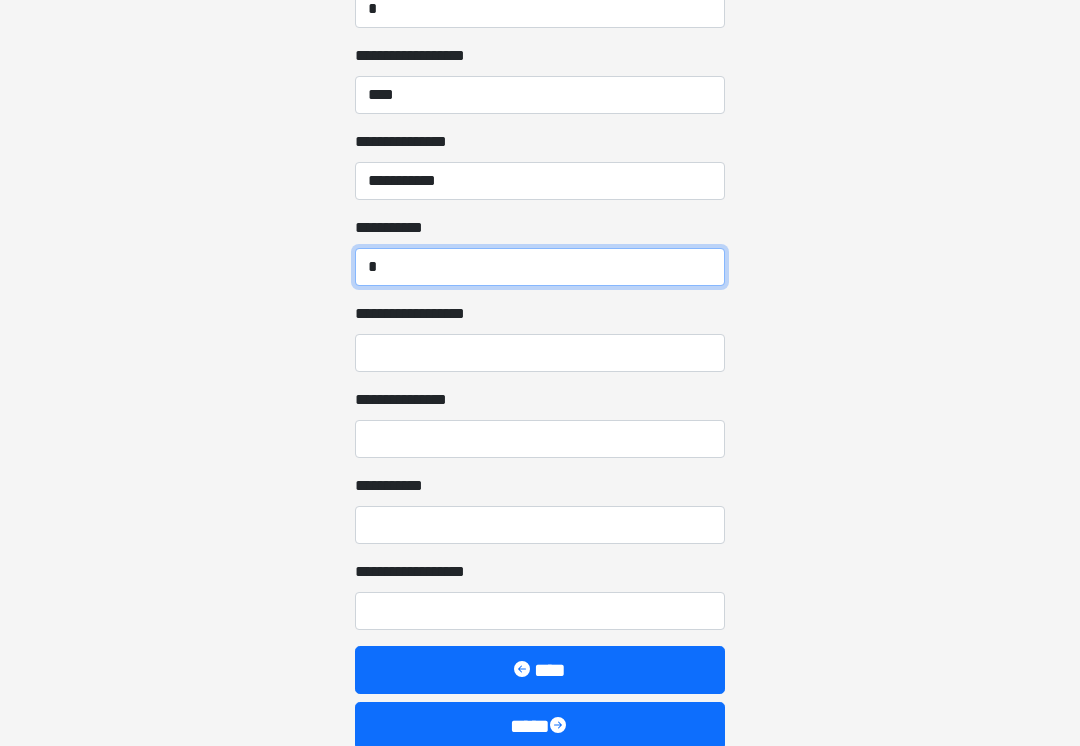 type on "*" 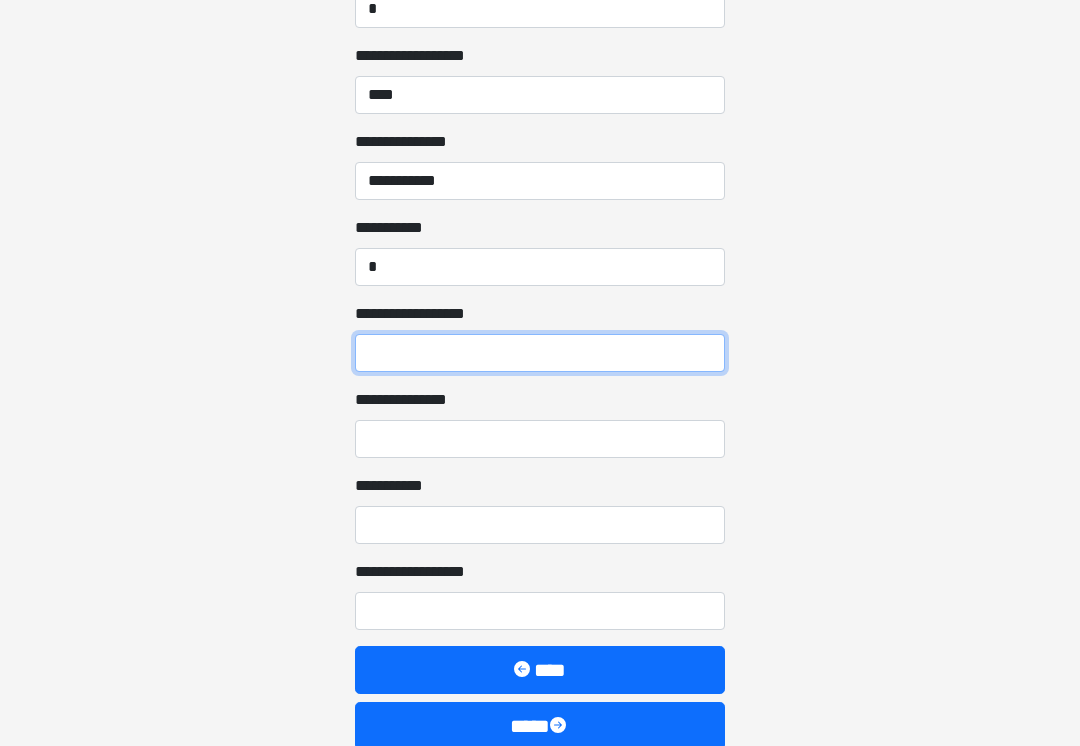 click on "**********" at bounding box center (540, 353) 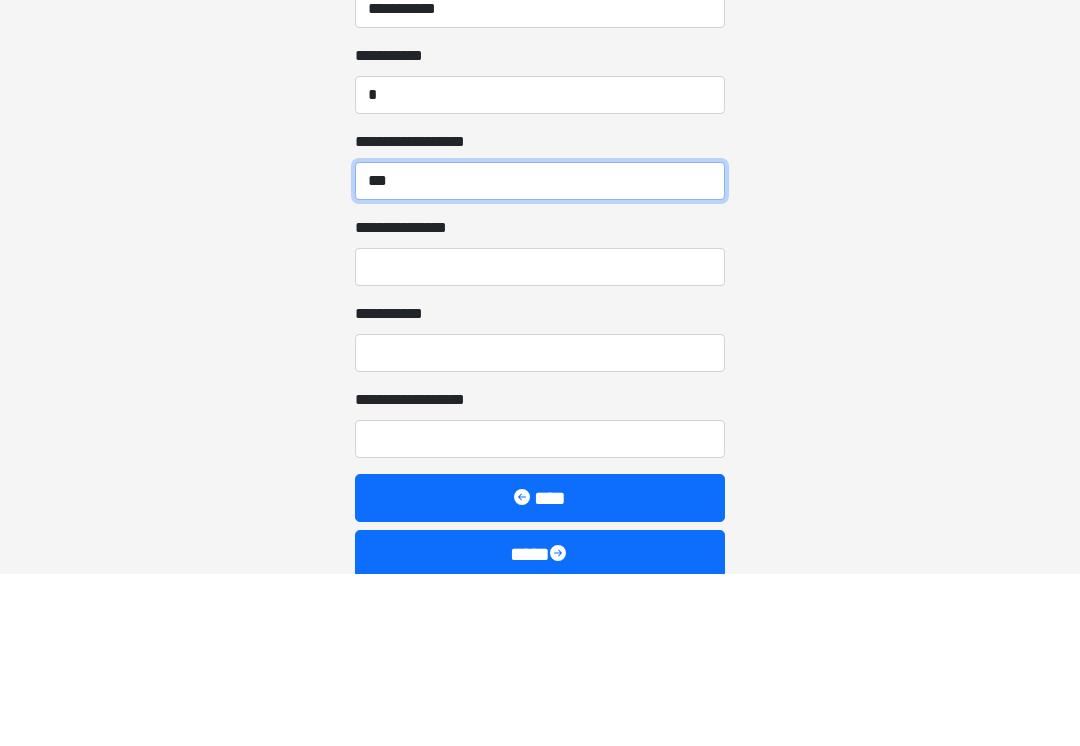 type on "****" 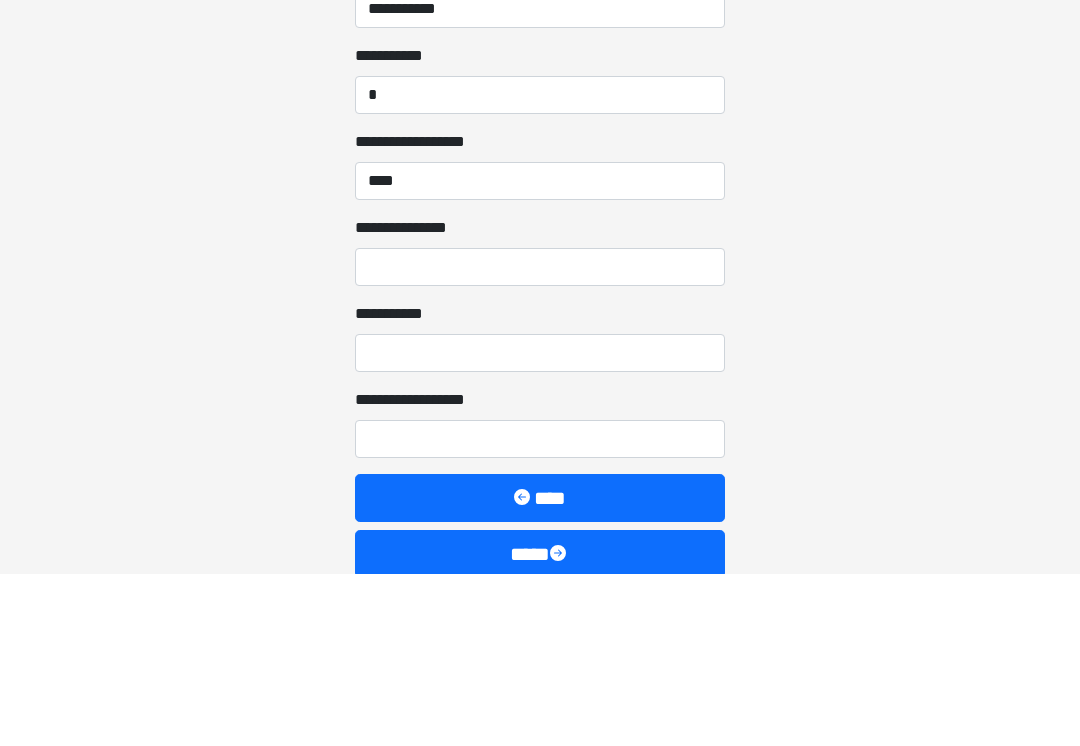 scroll, scrollTop: 747, scrollLeft: 0, axis: vertical 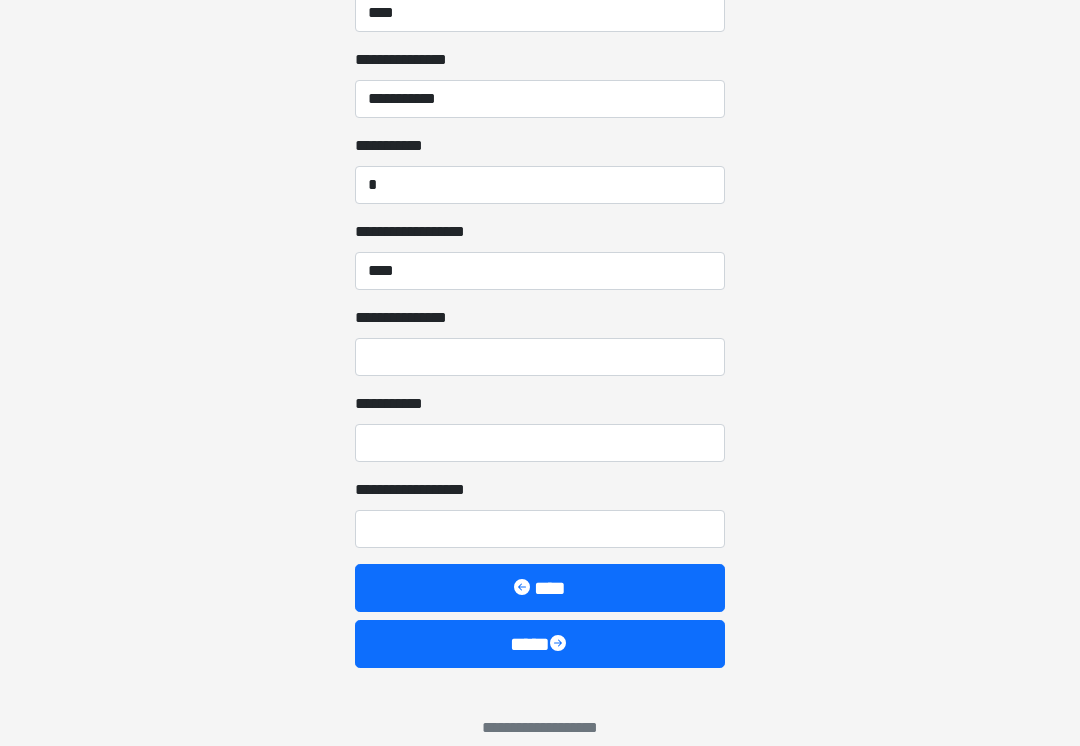 click on "****" at bounding box center (540, 644) 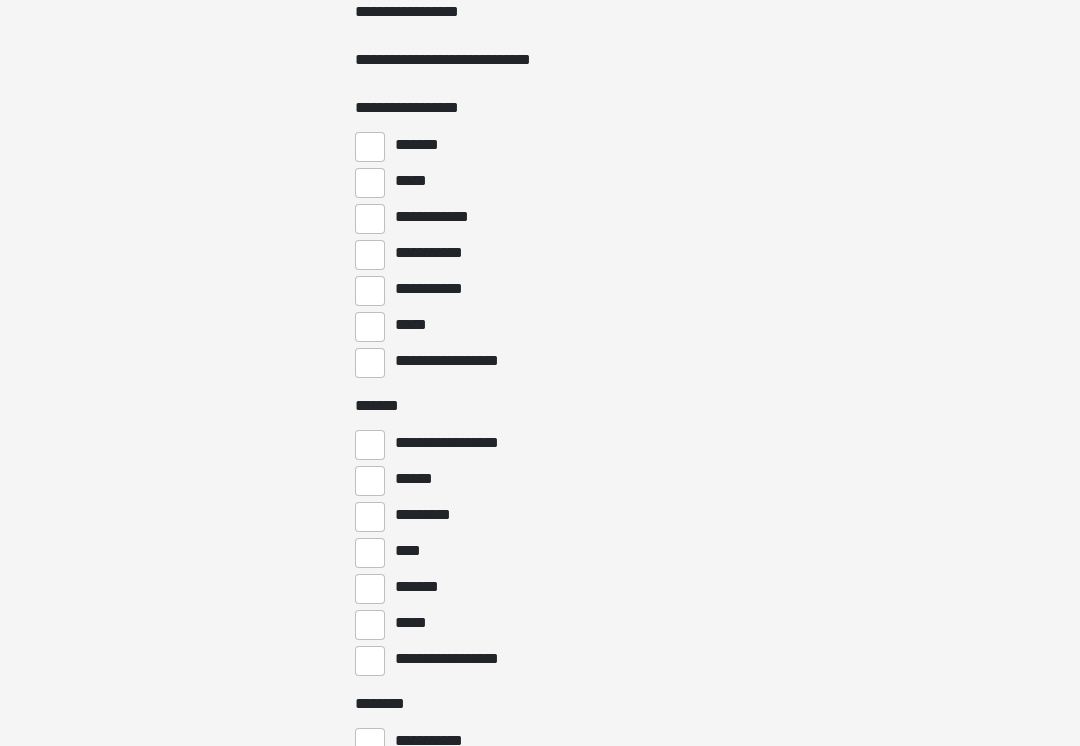 scroll, scrollTop: 442, scrollLeft: 0, axis: vertical 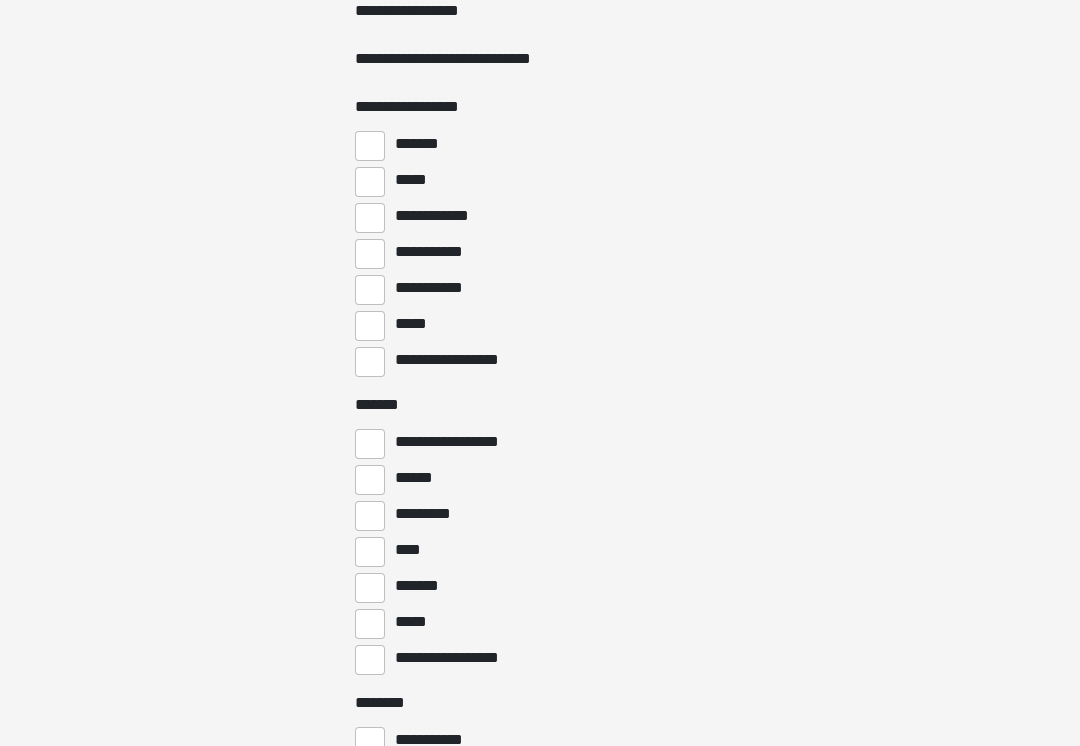 click on "**********" at bounding box center (370, 362) 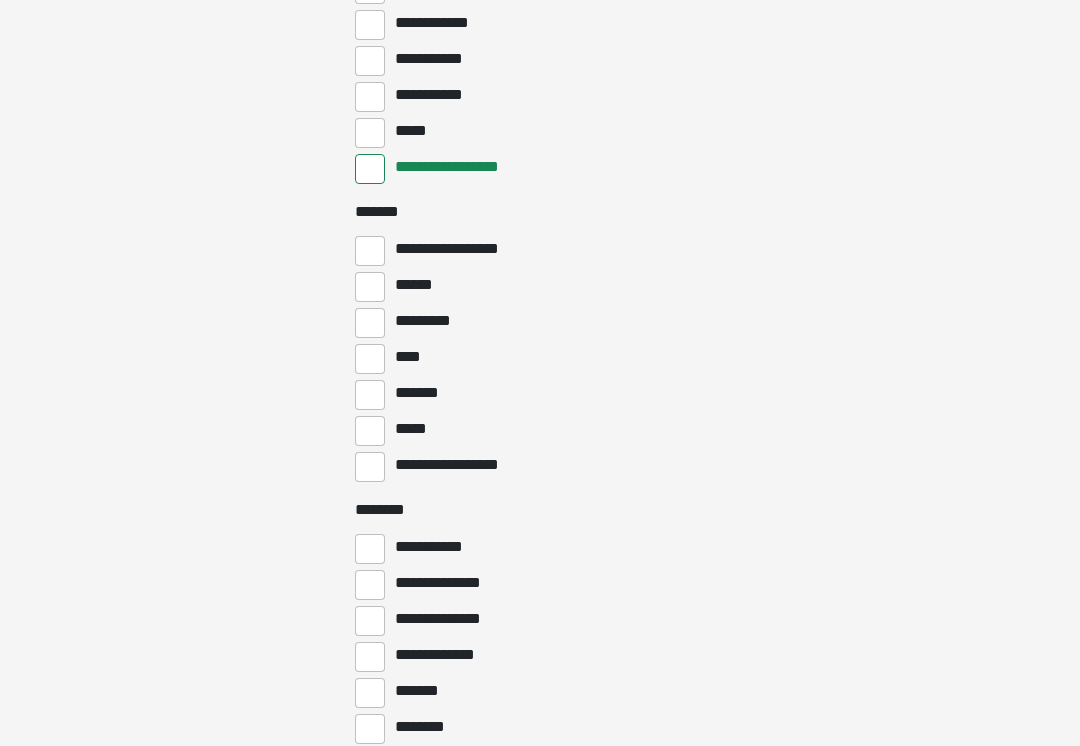 scroll, scrollTop: 636, scrollLeft: 0, axis: vertical 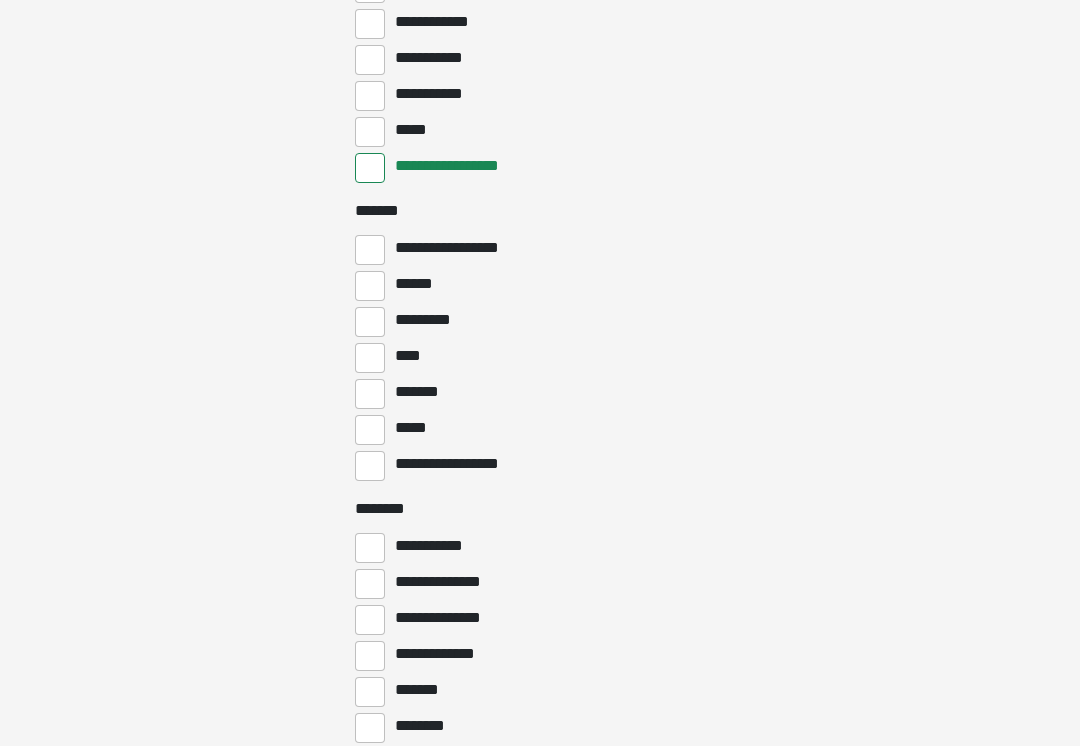 click on "**********" at bounding box center (370, 466) 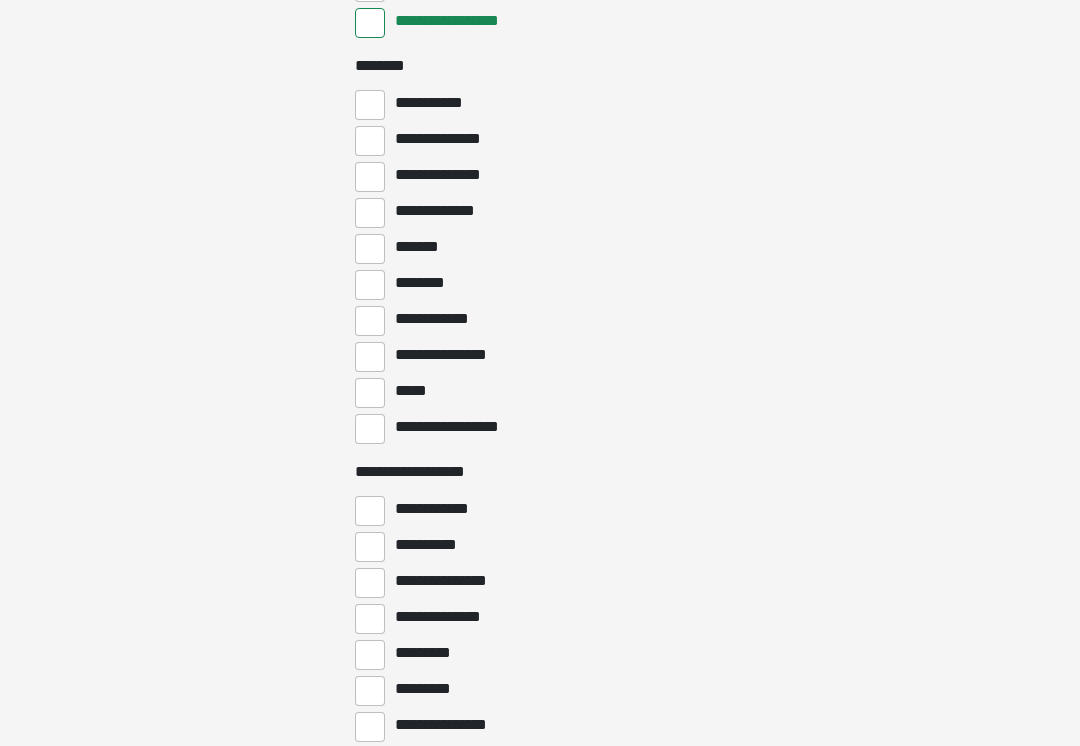 scroll, scrollTop: 1081, scrollLeft: 0, axis: vertical 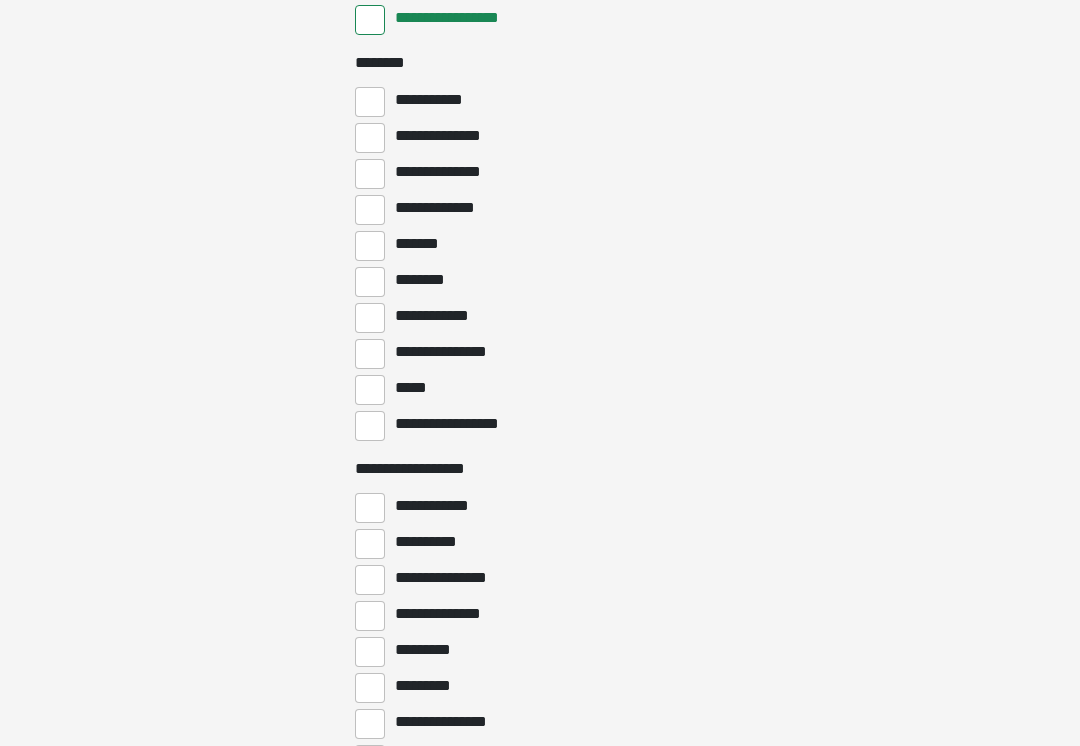 click on "********" at bounding box center [370, 283] 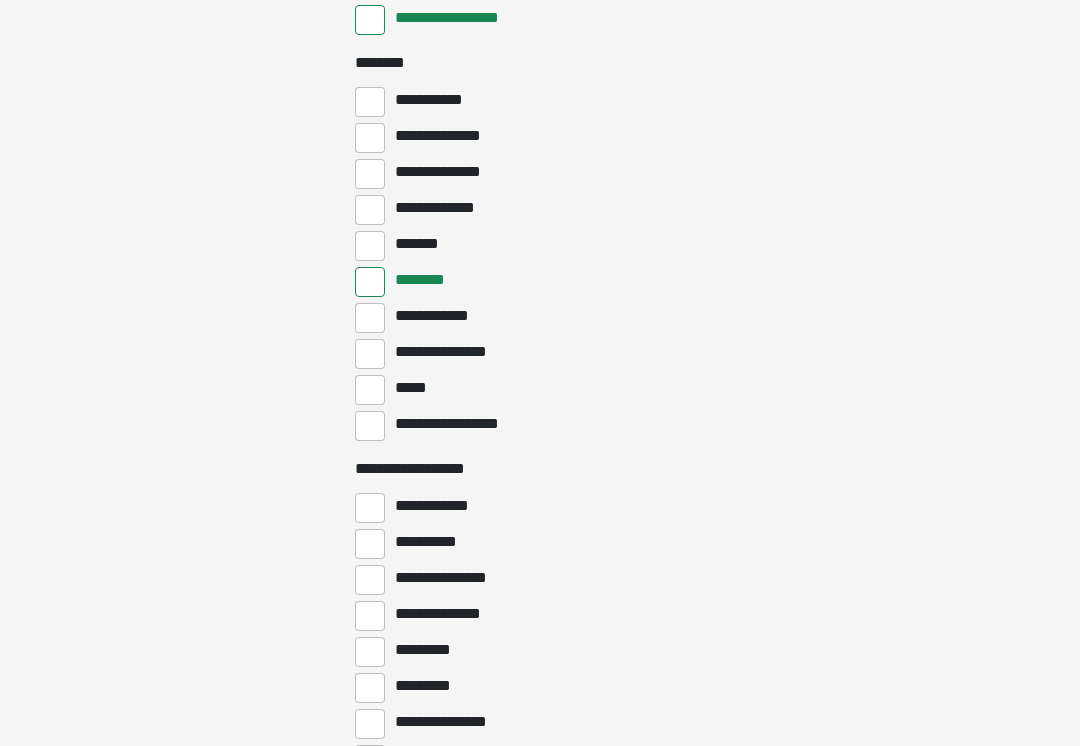 click on "**********" at bounding box center [370, 354] 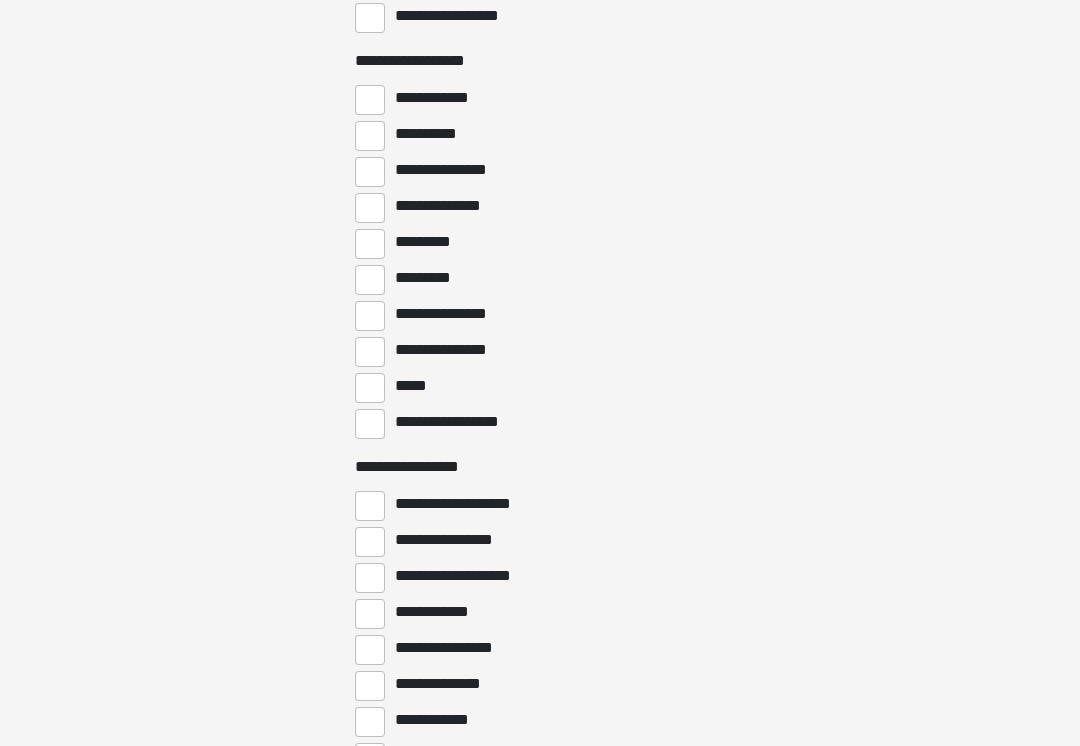 scroll, scrollTop: 1493, scrollLeft: 0, axis: vertical 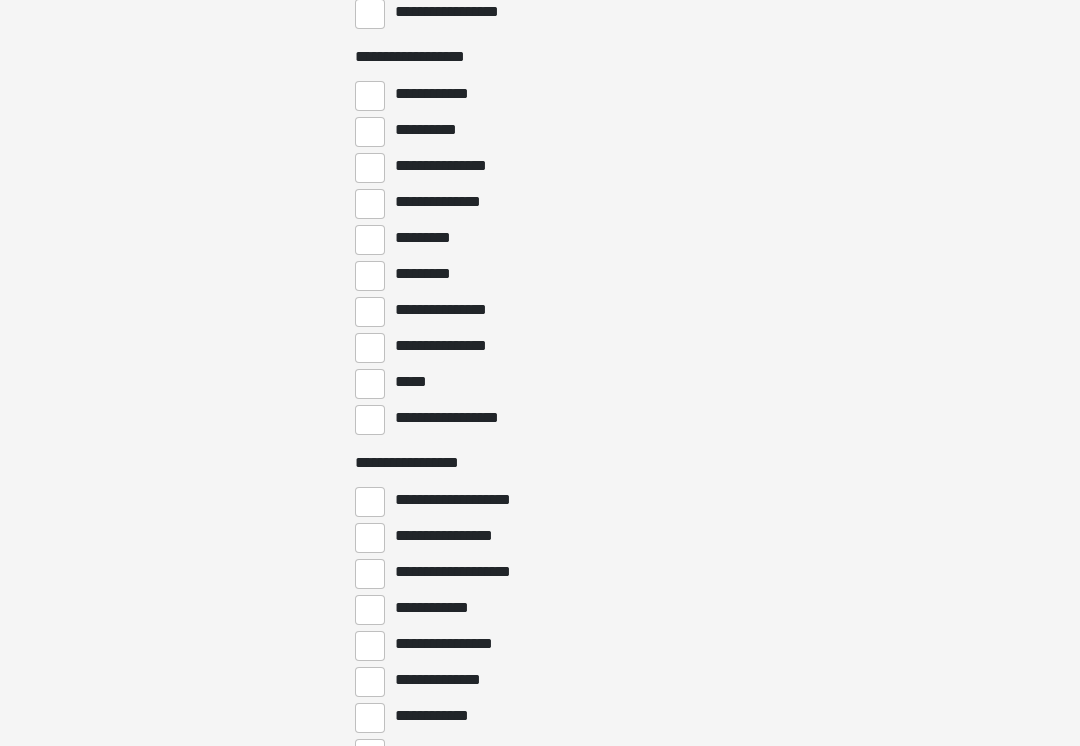 click on "*********" at bounding box center (370, 277) 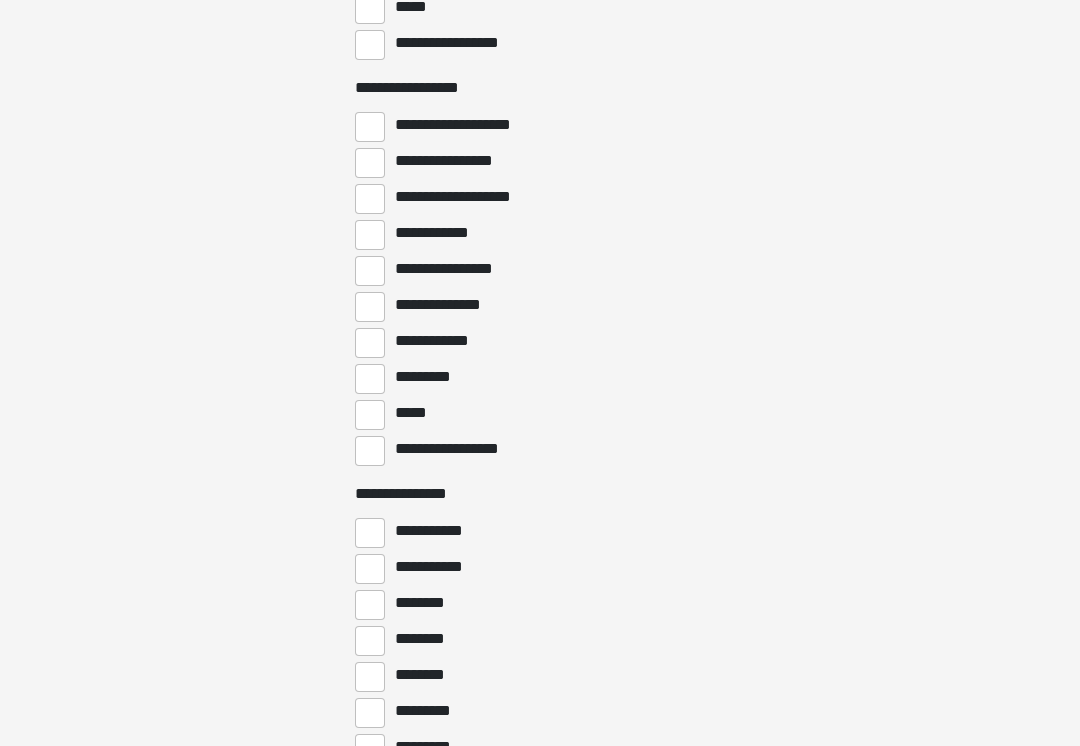 scroll, scrollTop: 1864, scrollLeft: 0, axis: vertical 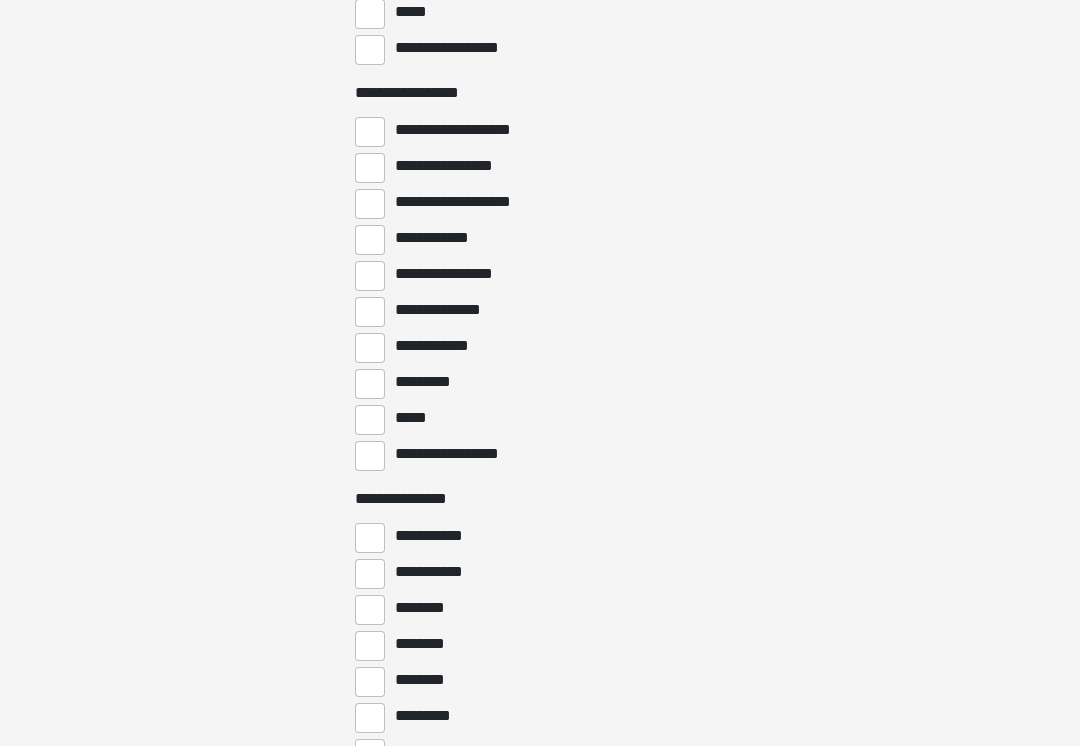 click on "**********" at bounding box center (370, 132) 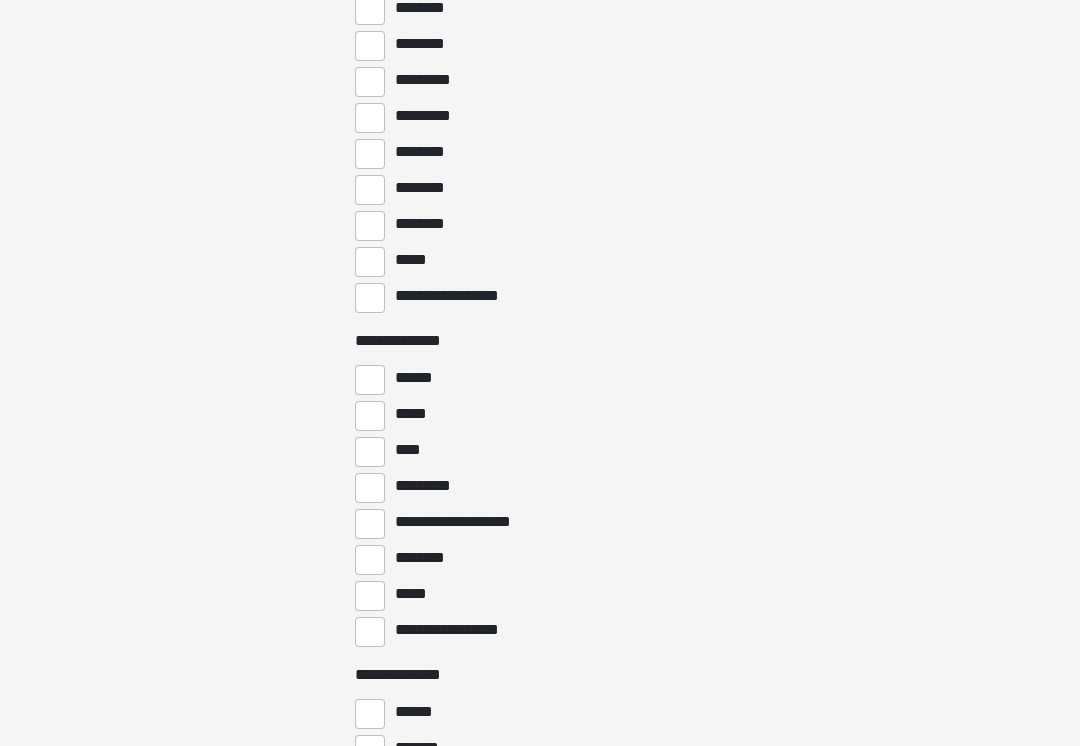 scroll, scrollTop: 2500, scrollLeft: 0, axis: vertical 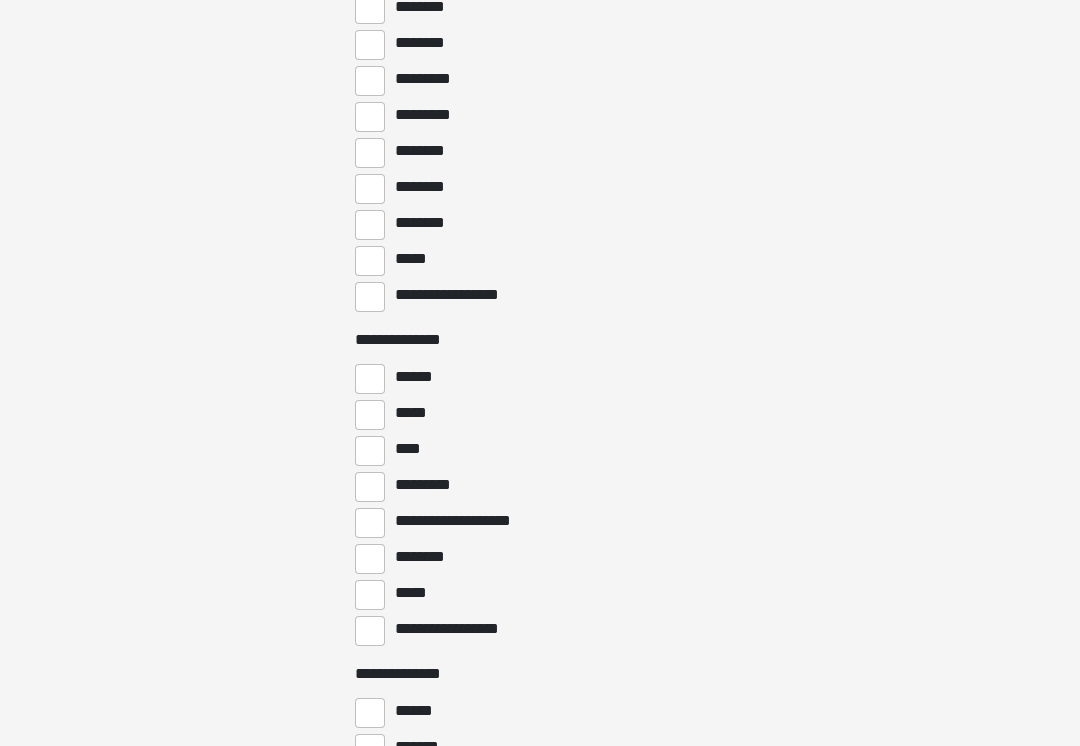 click on "**********" at bounding box center (370, 298) 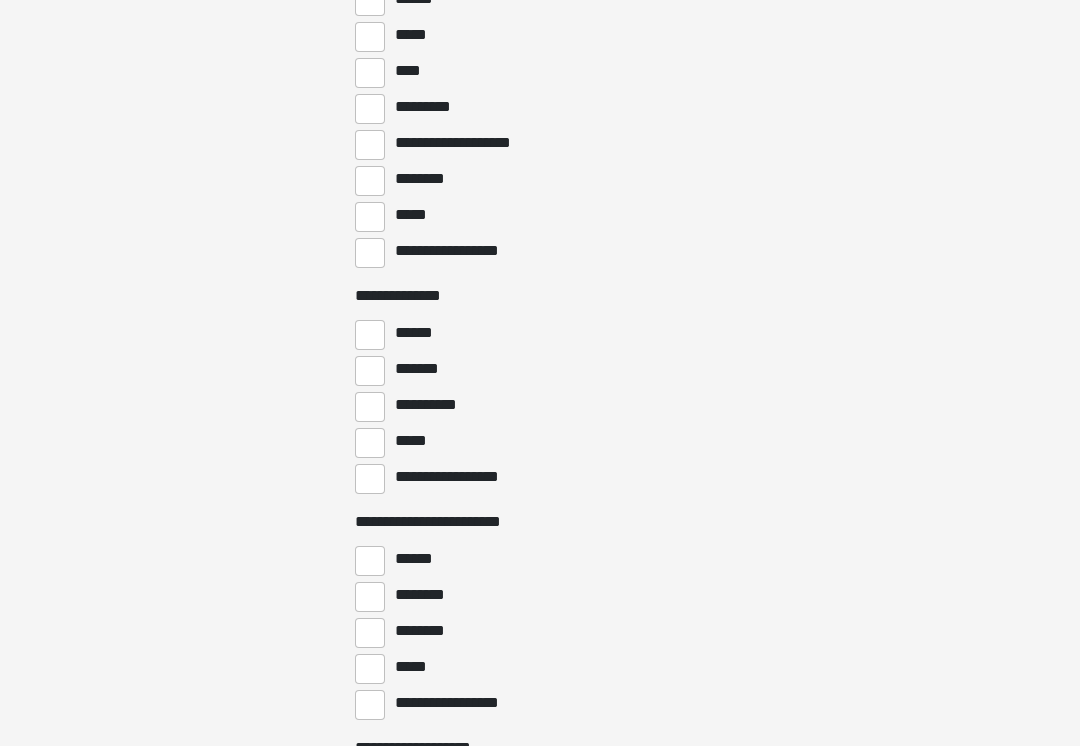 click on "**********" at bounding box center [370, 254] 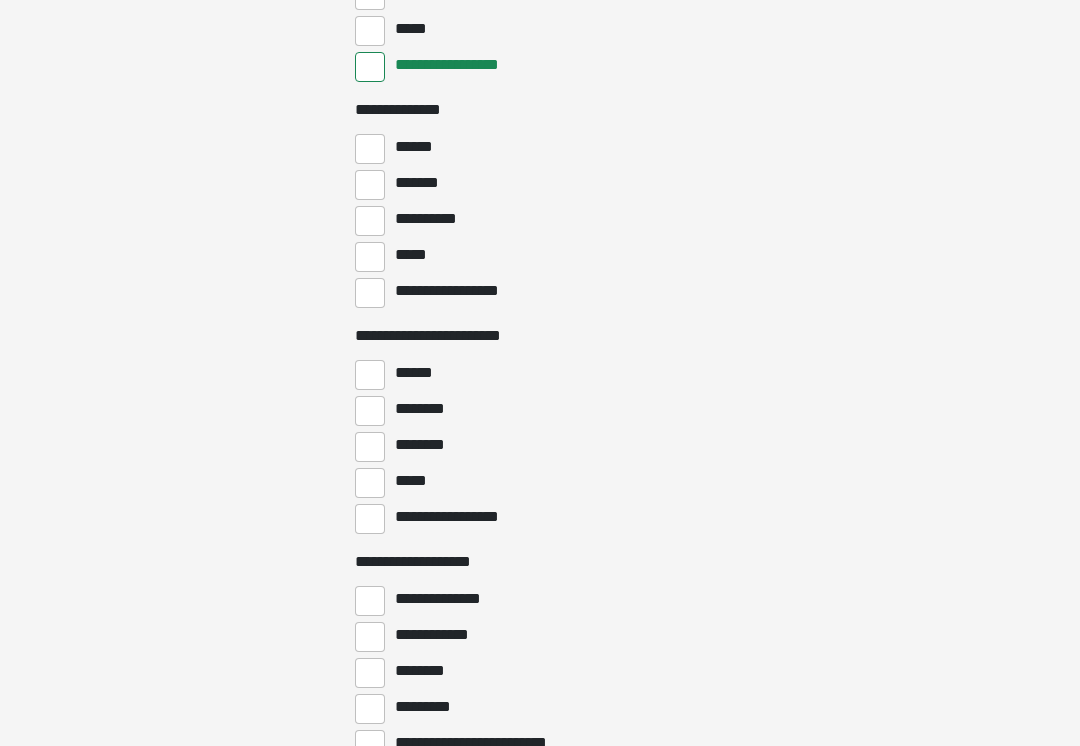 click on "**********" at bounding box center (370, 294) 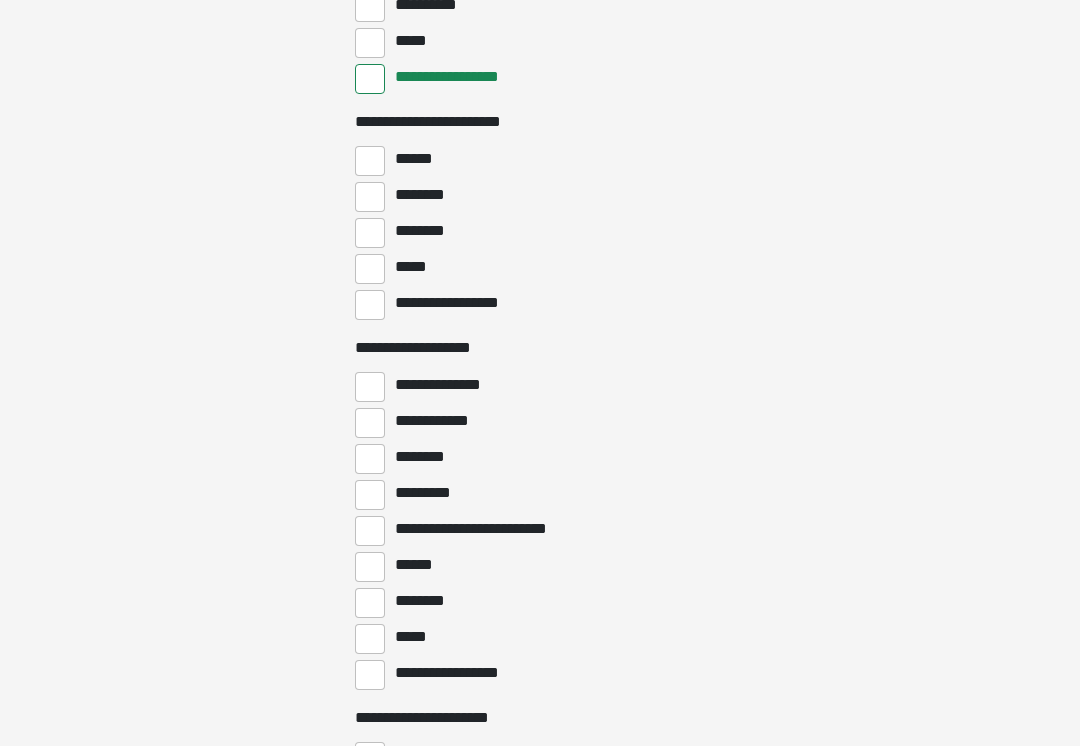 scroll, scrollTop: 3276, scrollLeft: 0, axis: vertical 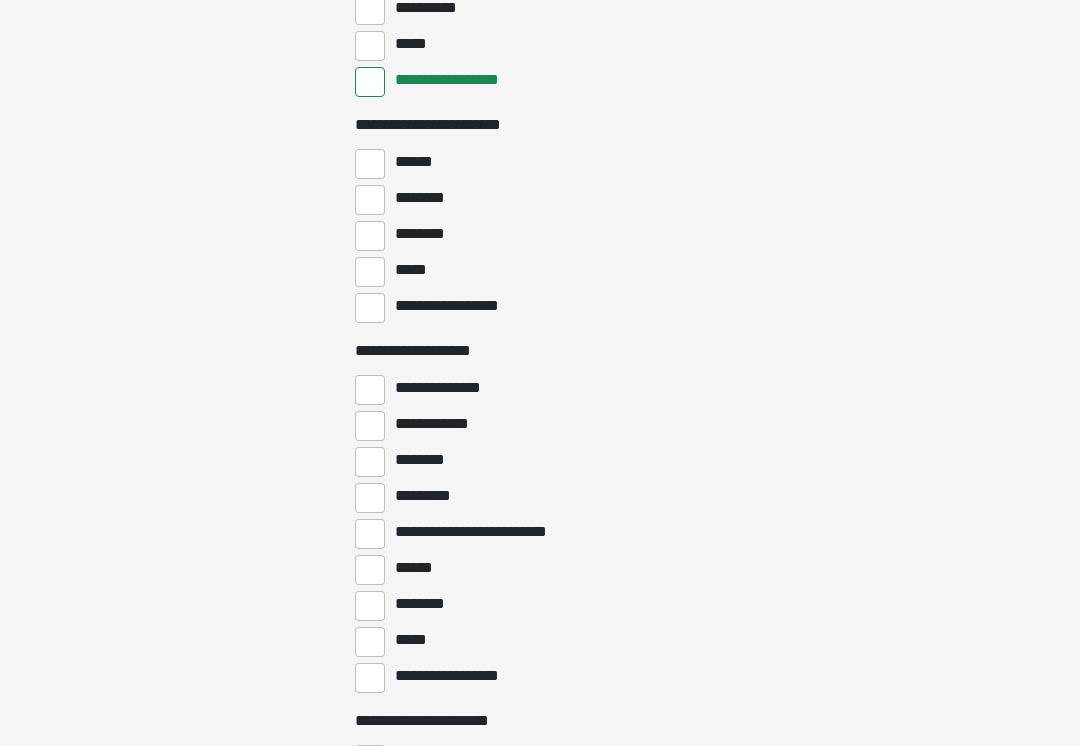 click on "**********" at bounding box center (370, 308) 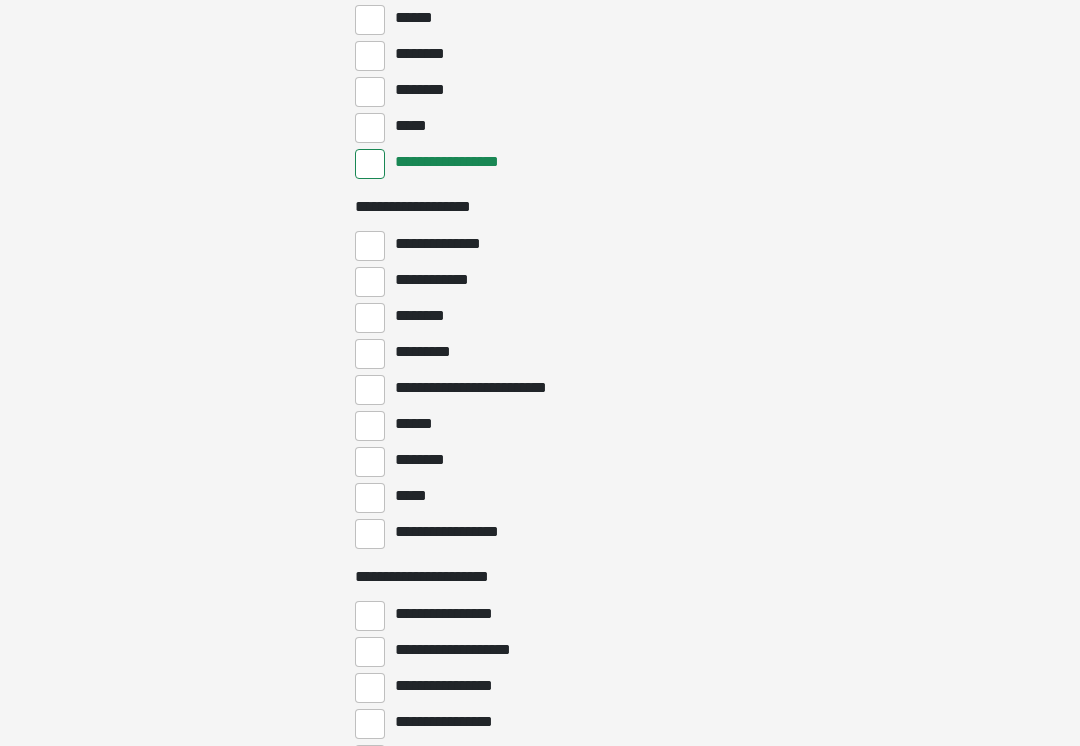scroll, scrollTop: 3419, scrollLeft: 0, axis: vertical 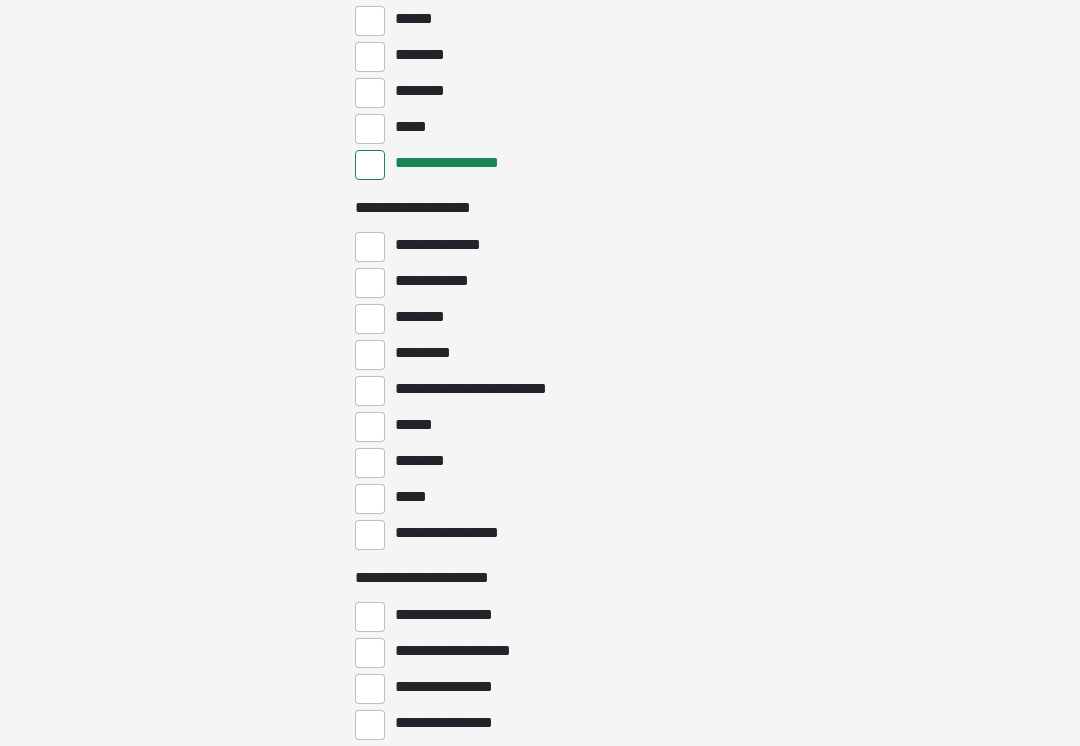click on "**********" at bounding box center (370, 535) 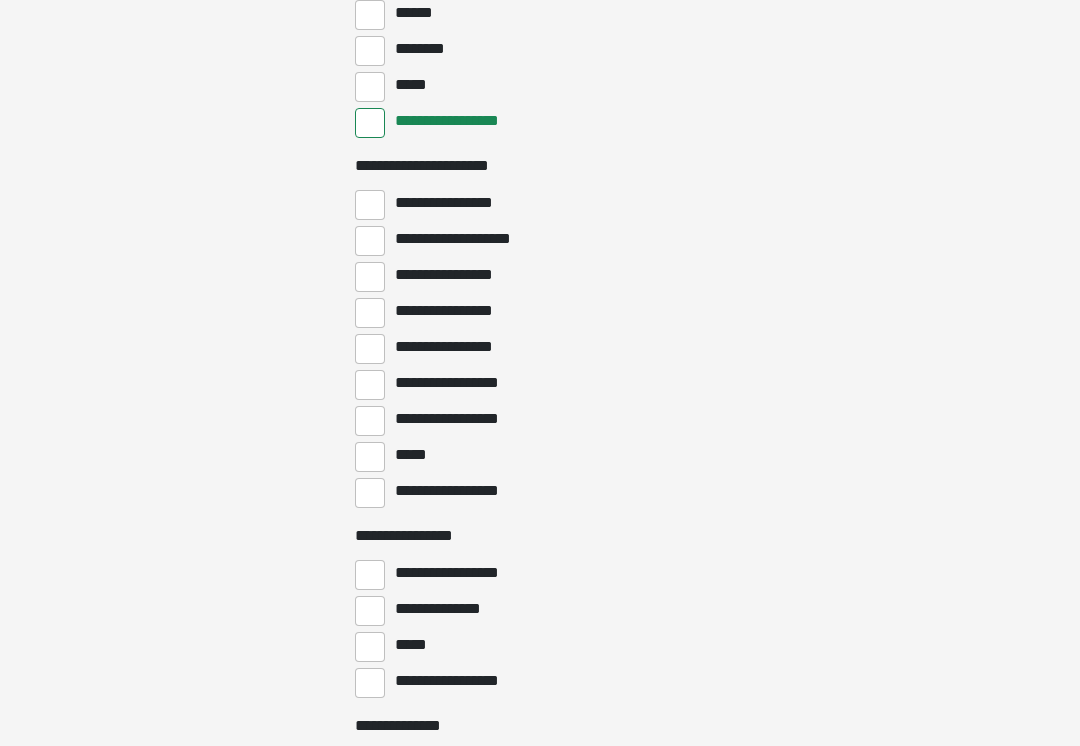scroll, scrollTop: 3831, scrollLeft: 0, axis: vertical 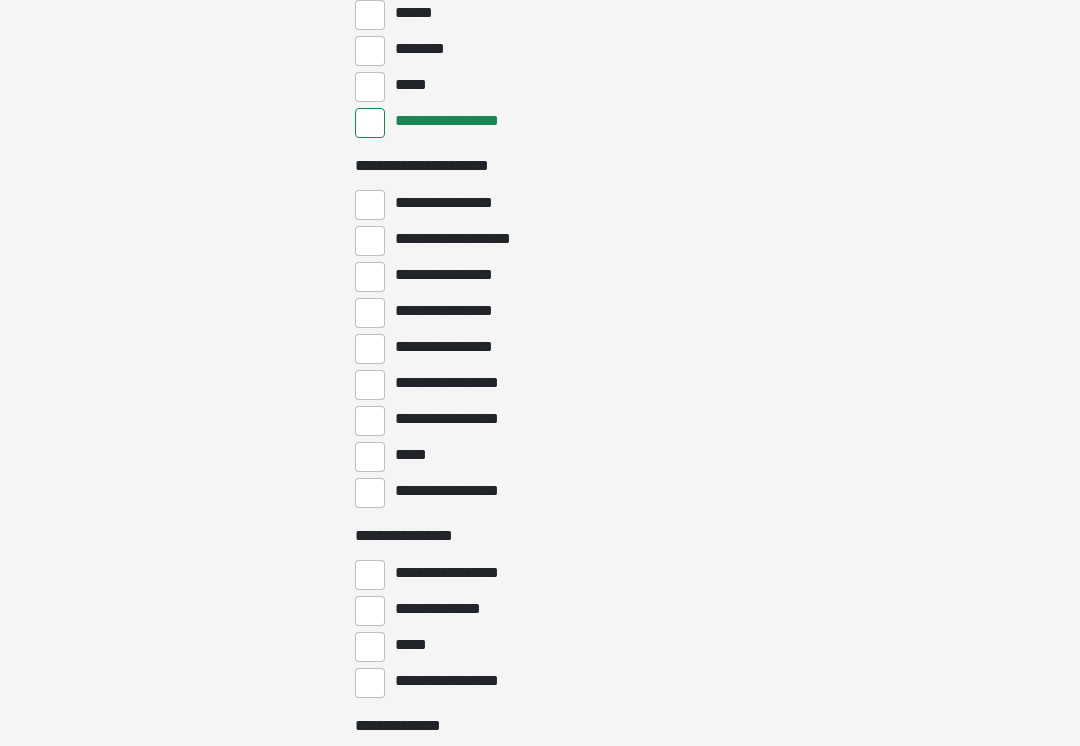 click on "**********" at bounding box center [370, 493] 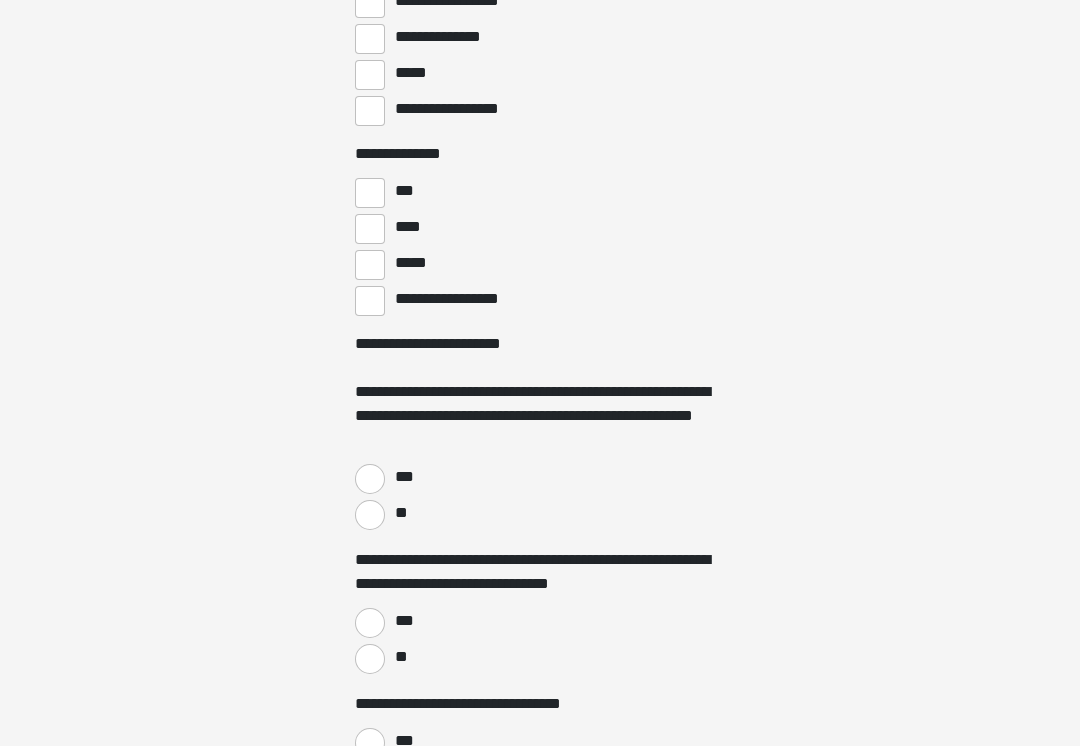 scroll, scrollTop: 4404, scrollLeft: 0, axis: vertical 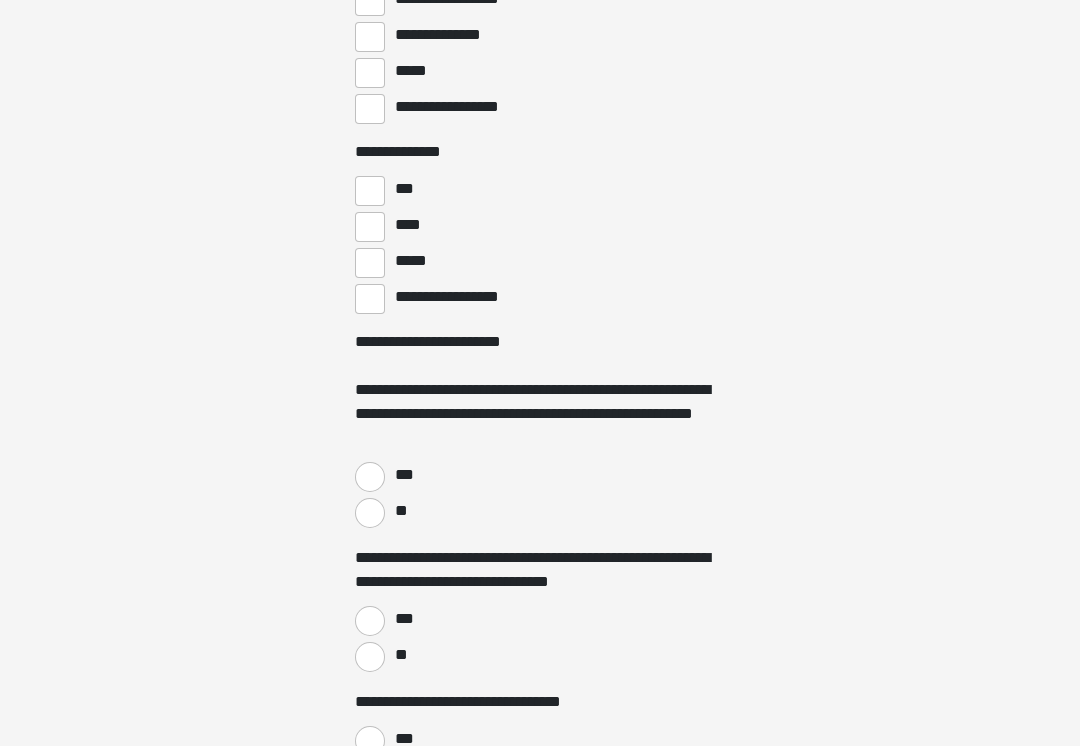 click on "**********" at bounding box center [370, 110] 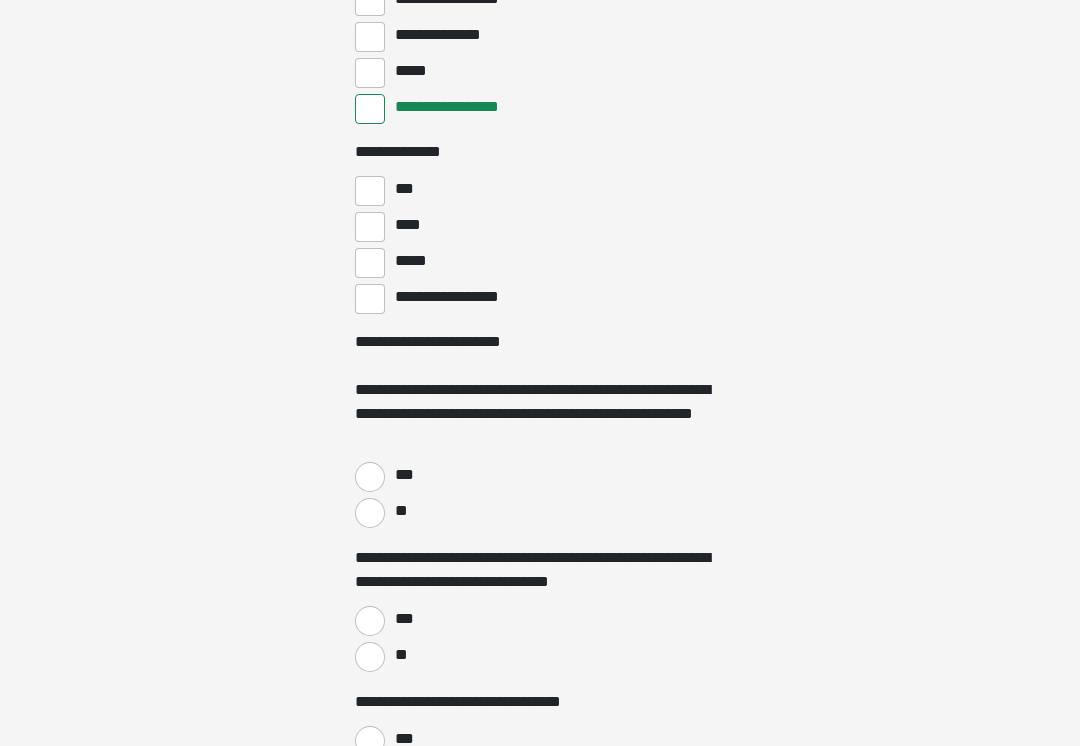 click on "**********" at bounding box center (370, 299) 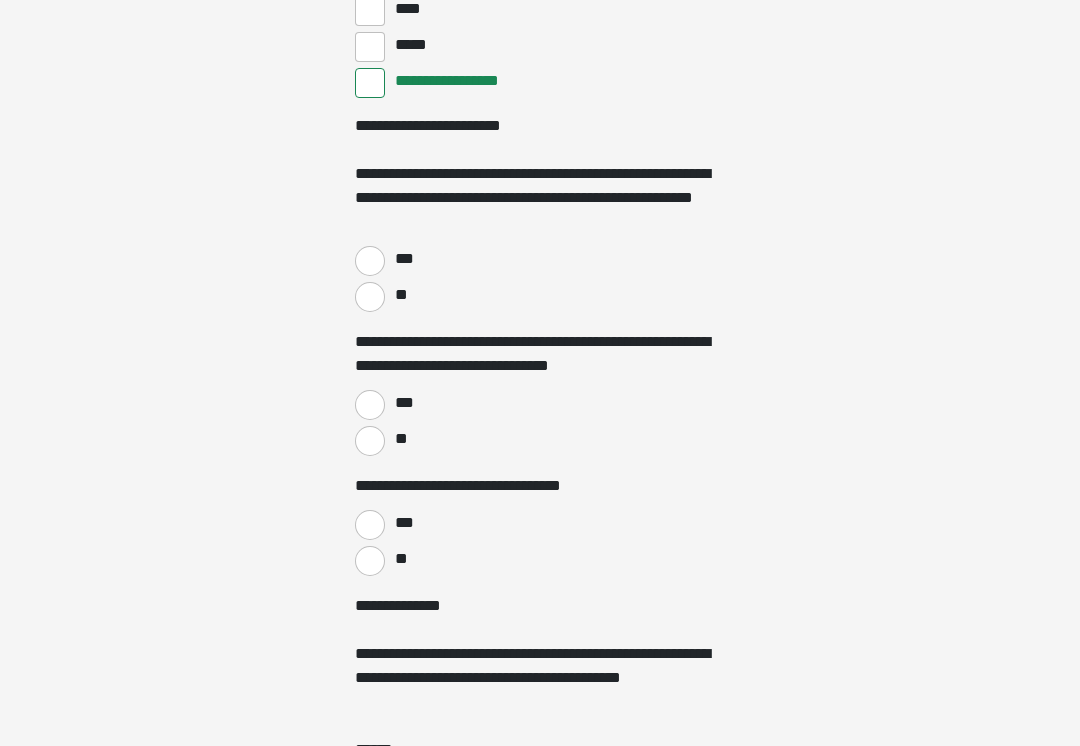 scroll, scrollTop: 4635, scrollLeft: 0, axis: vertical 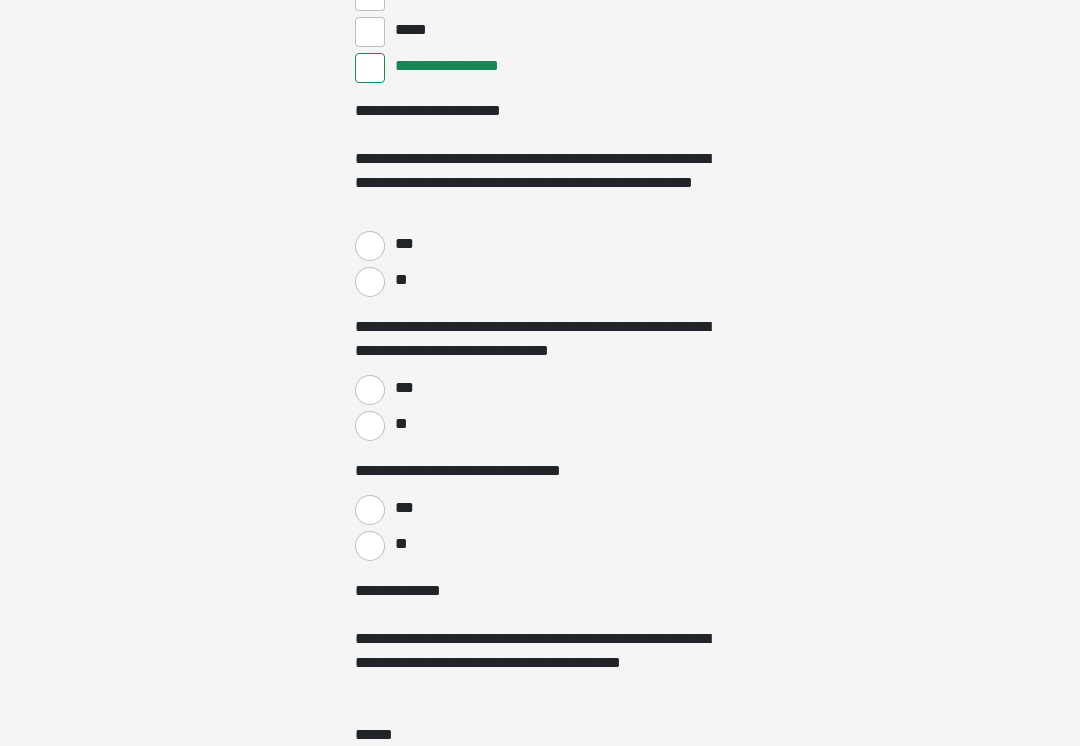 click on "***" at bounding box center (370, 247) 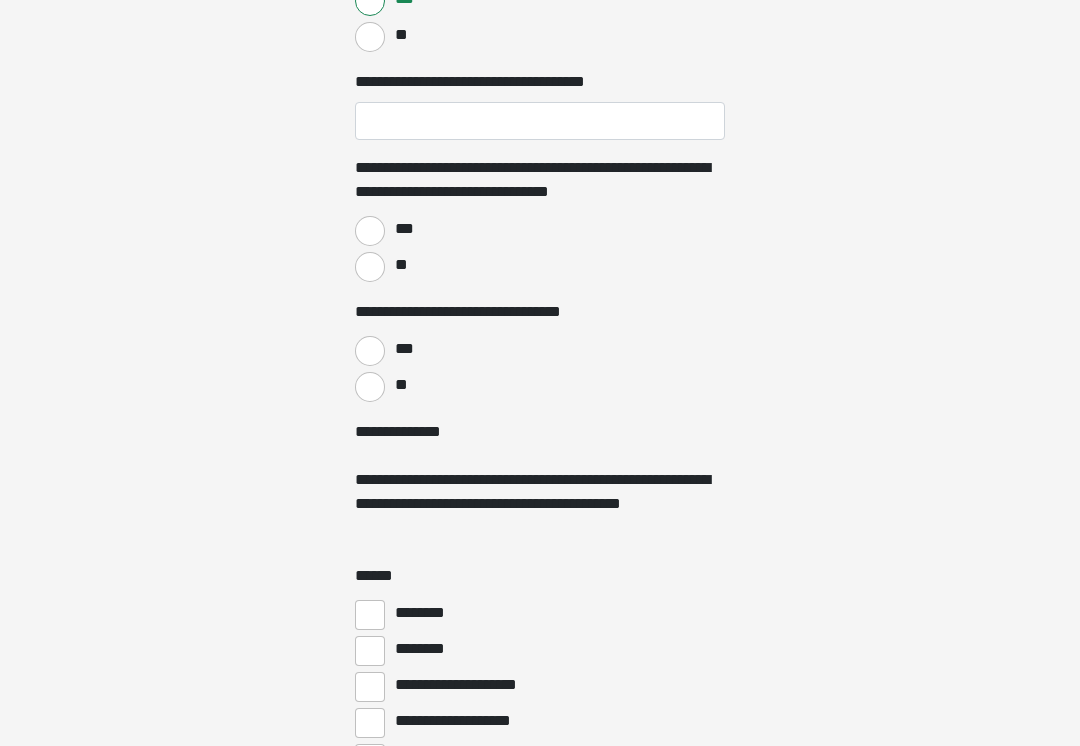 click on "**" at bounding box center (370, 268) 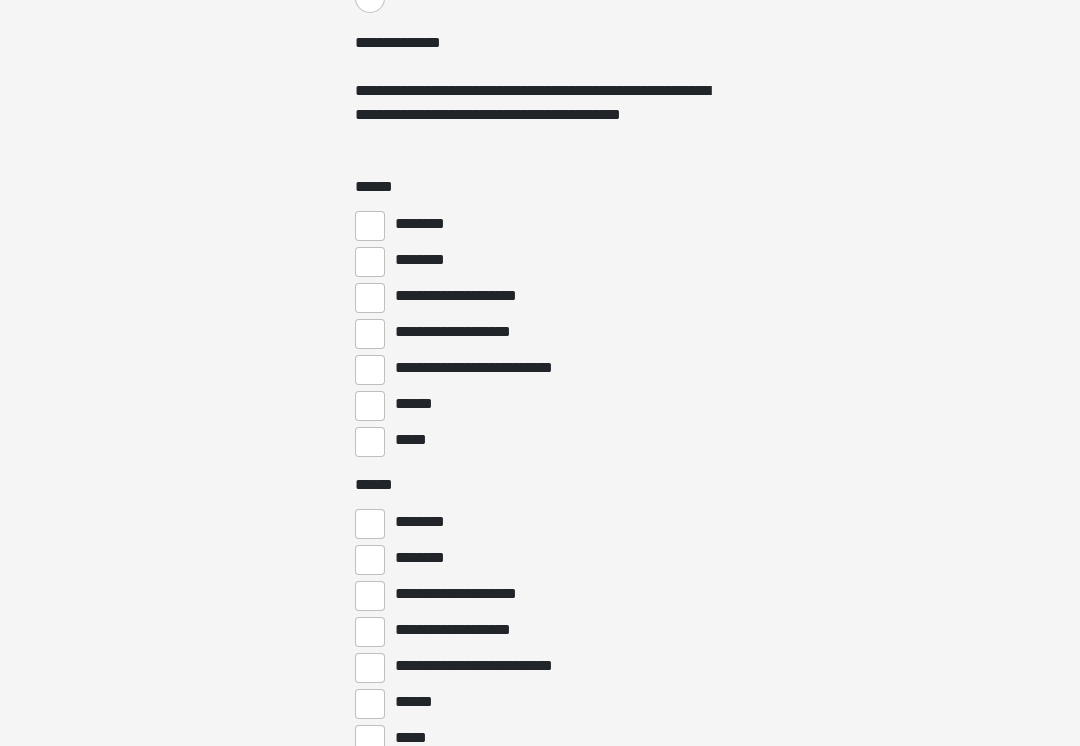 scroll, scrollTop: 5269, scrollLeft: 0, axis: vertical 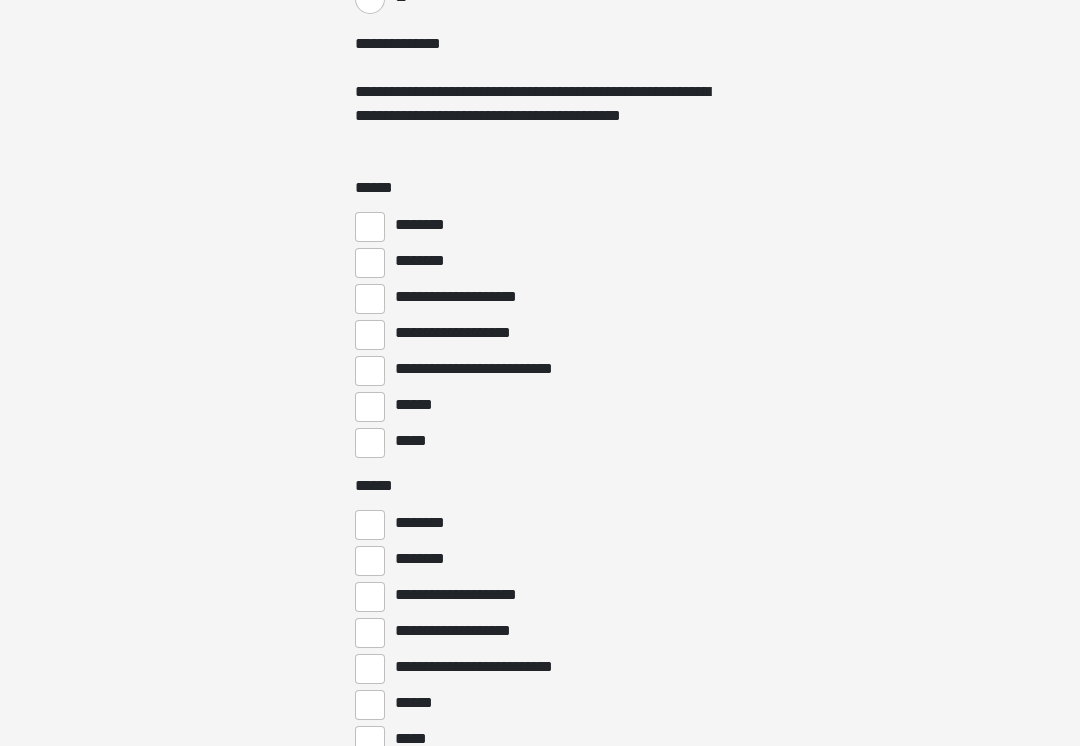 click on "********" at bounding box center [370, 227] 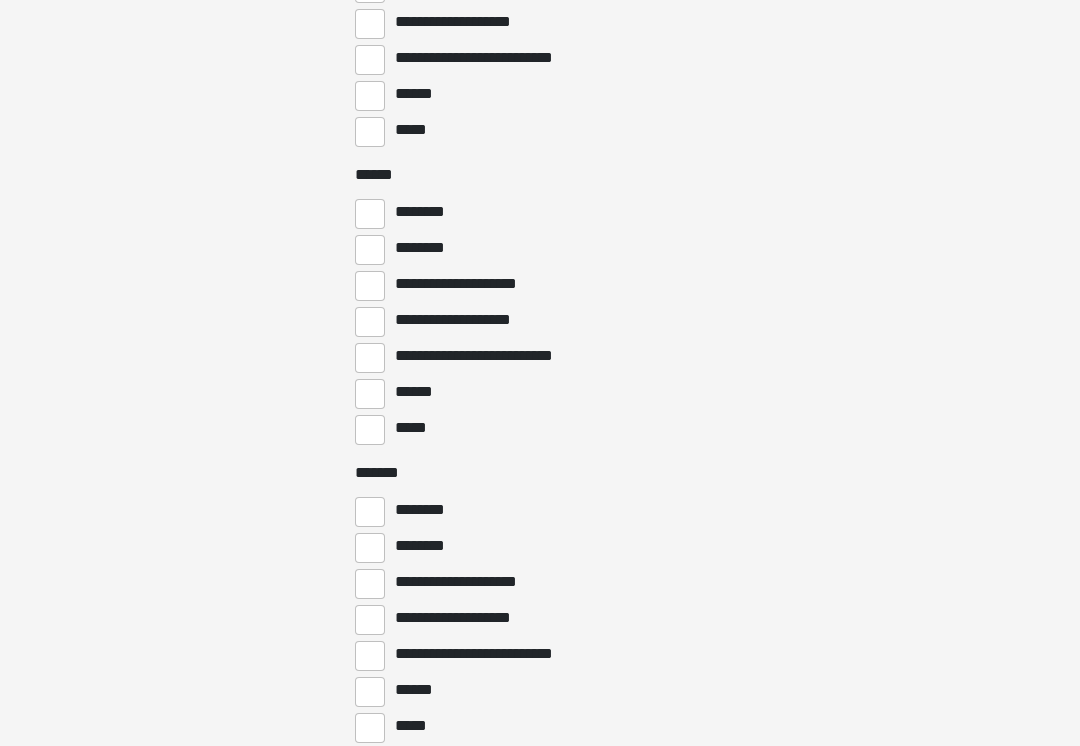 scroll, scrollTop: 5586, scrollLeft: 0, axis: vertical 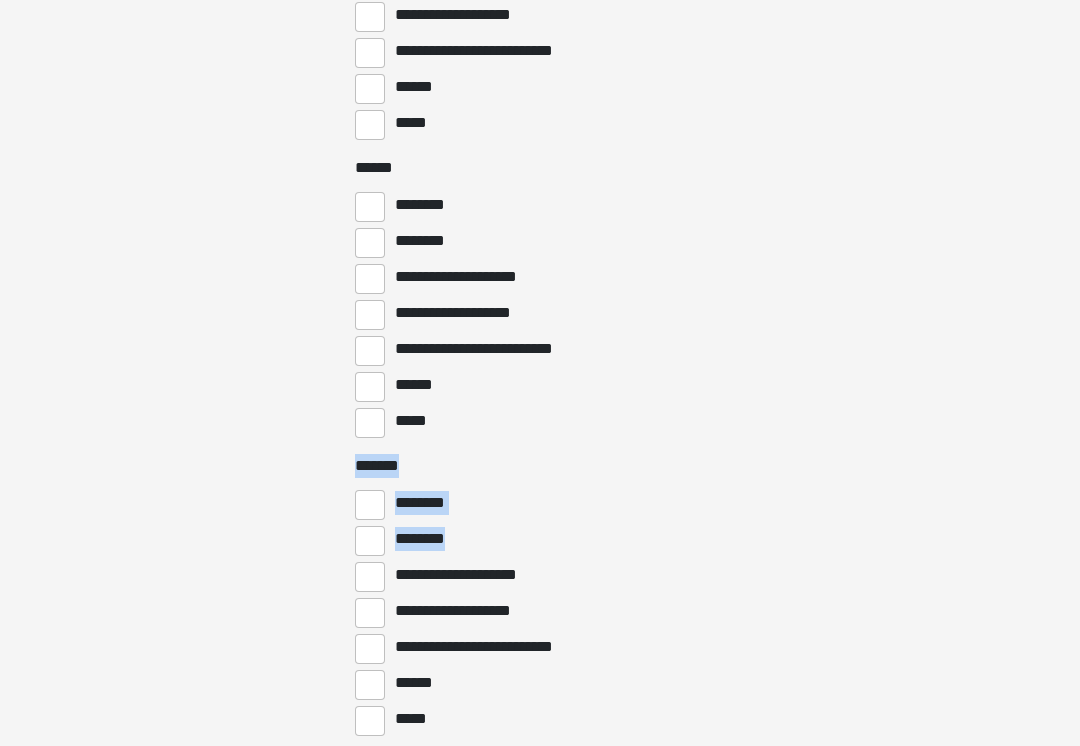 click on "**********" at bounding box center [540, -5213] 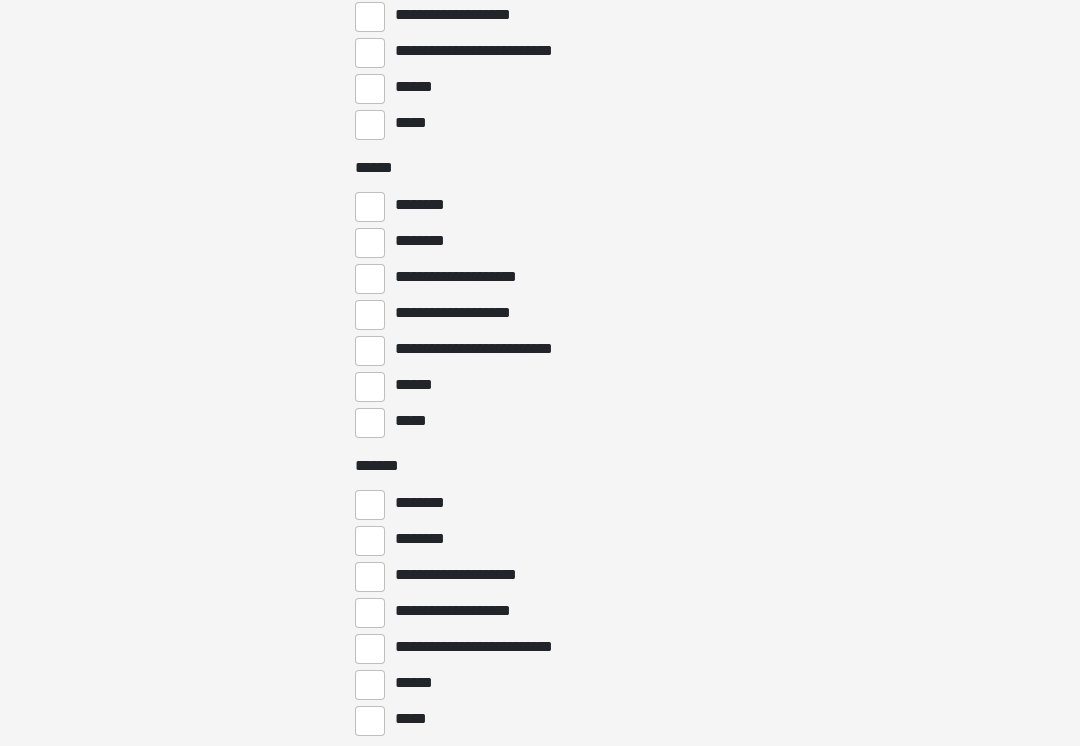 click on "******" at bounding box center (370, 387) 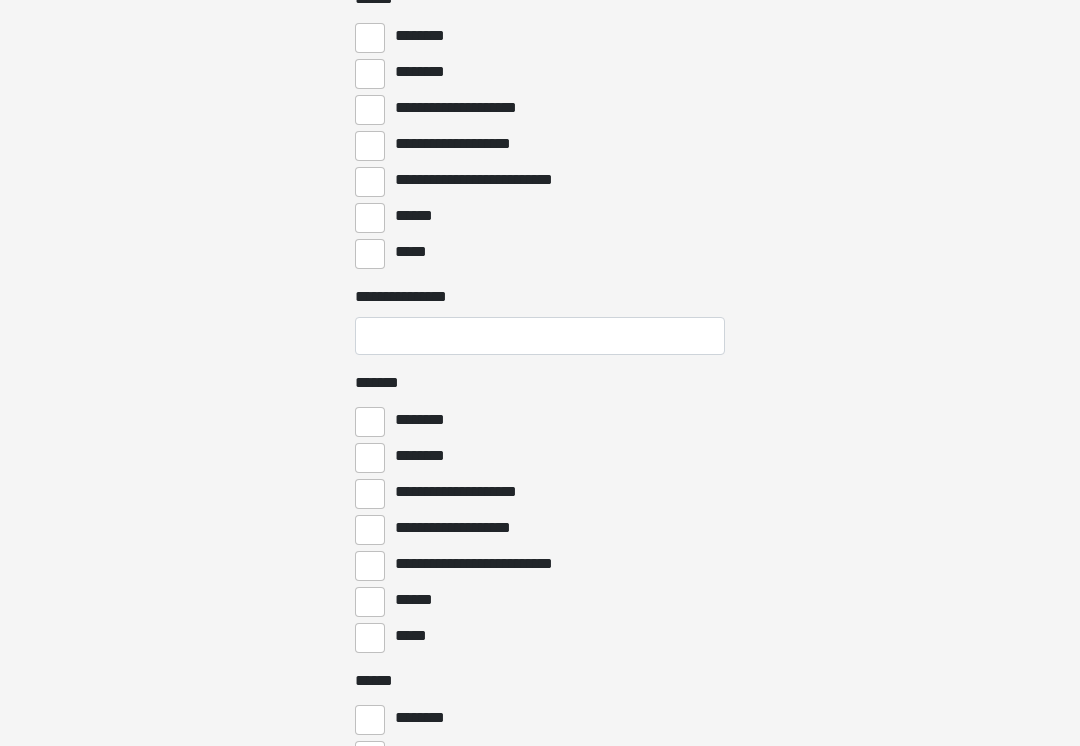 scroll, scrollTop: 5761, scrollLeft: 0, axis: vertical 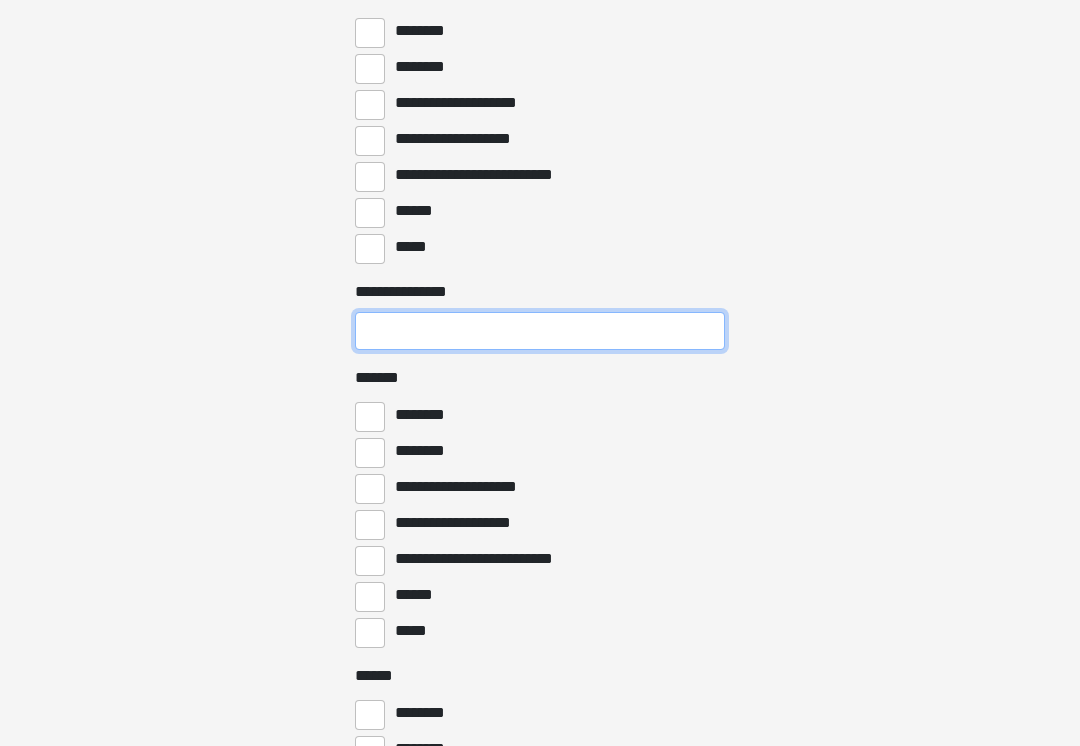 click on "**********" at bounding box center [540, 331] 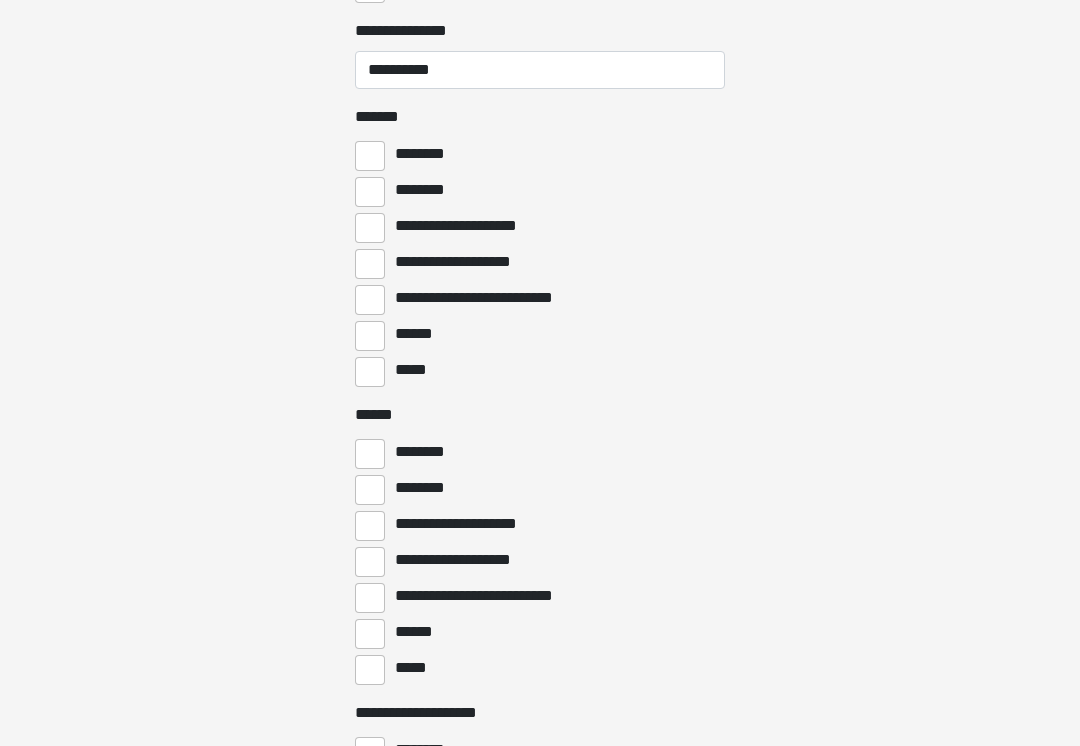 scroll, scrollTop: 6022, scrollLeft: 0, axis: vertical 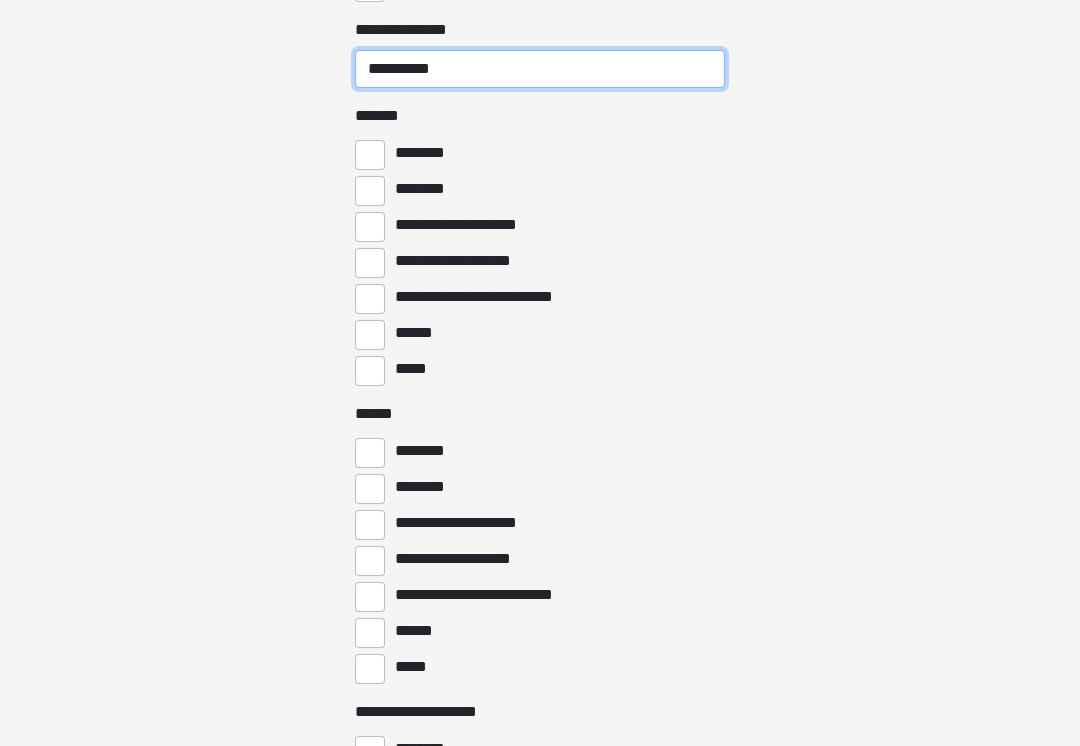 type on "**********" 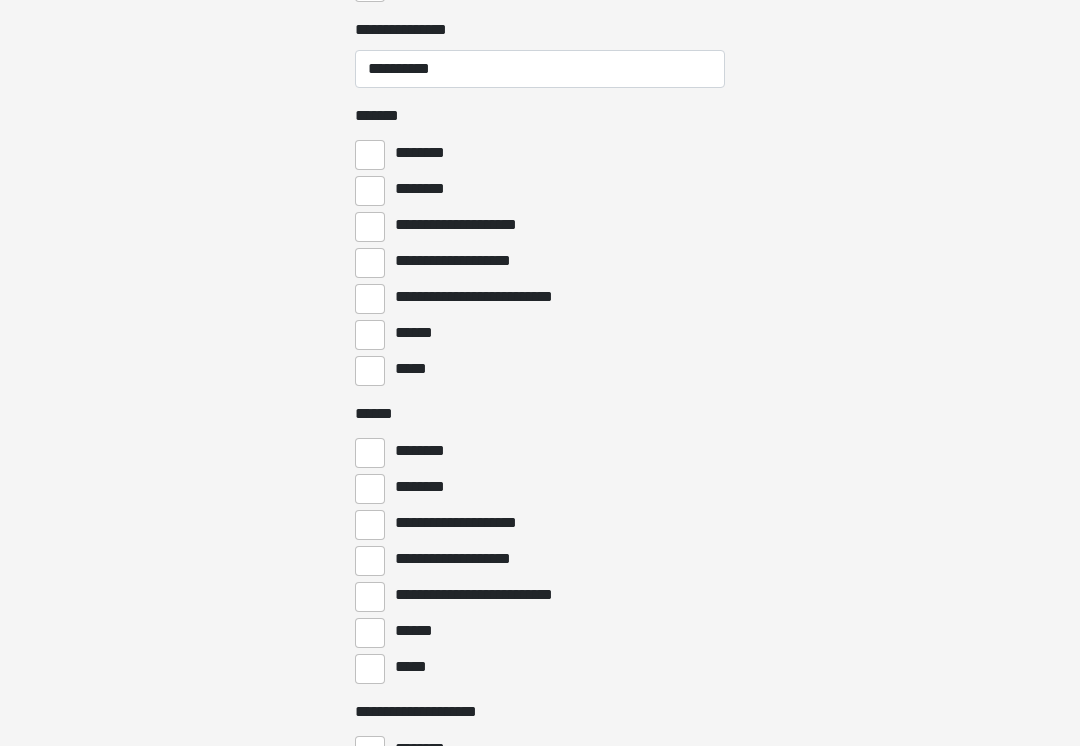 click on "**********" at bounding box center [370, 264] 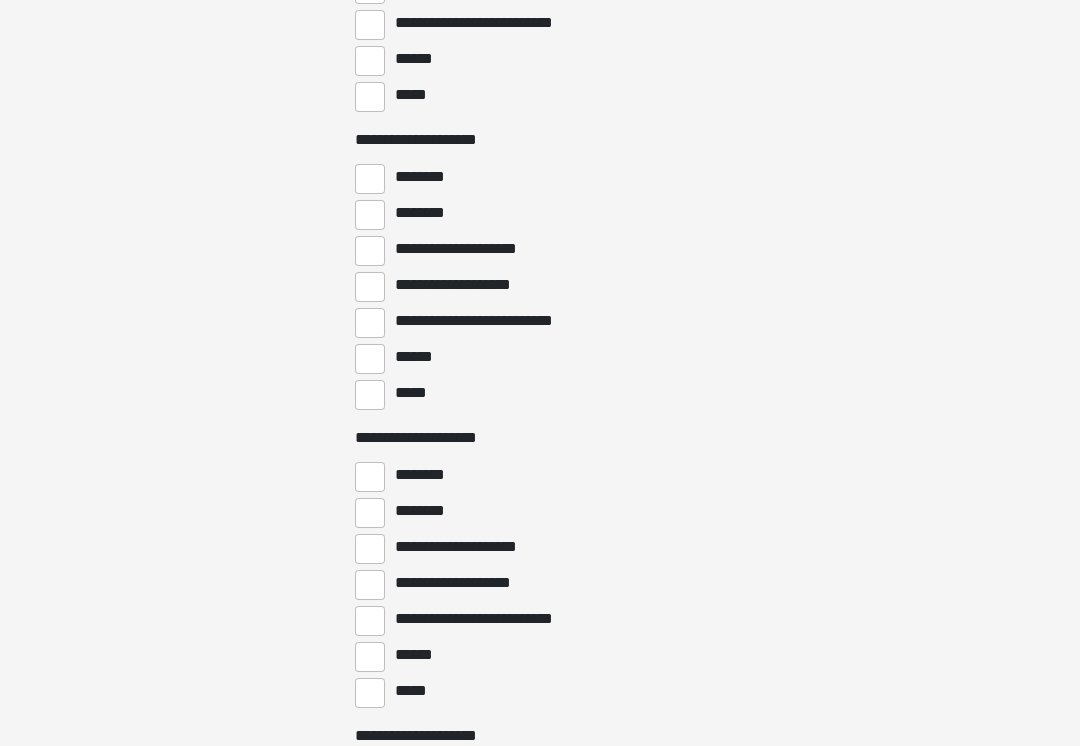 scroll, scrollTop: 6597, scrollLeft: 0, axis: vertical 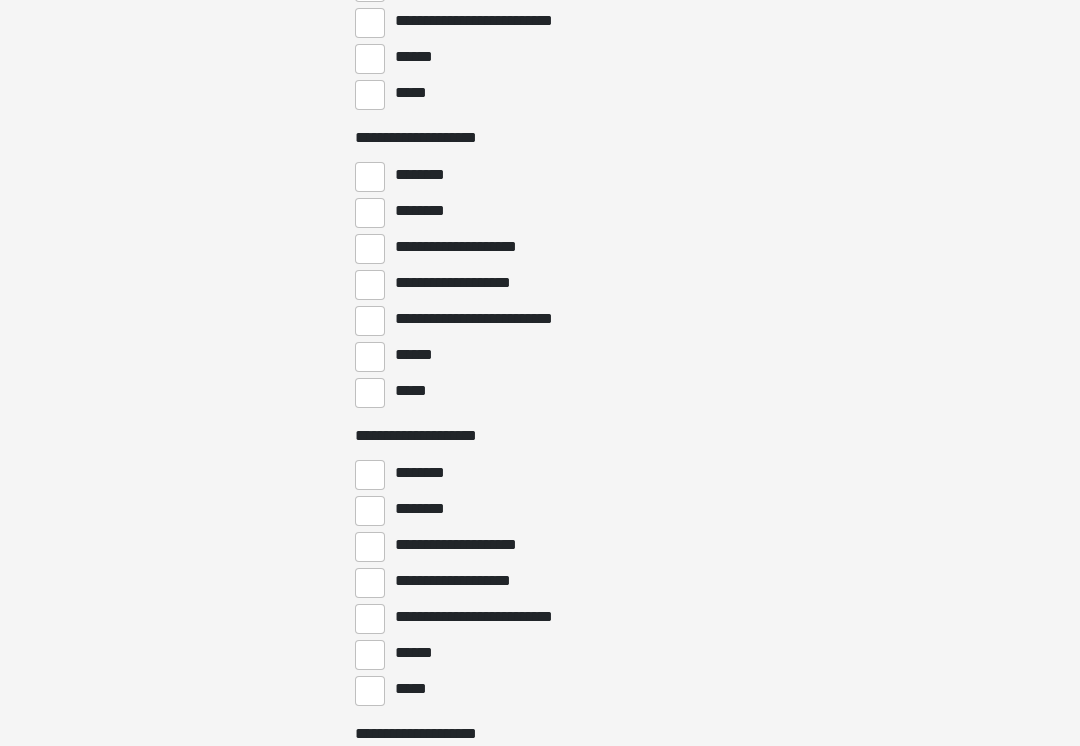 click on "******" at bounding box center (370, 357) 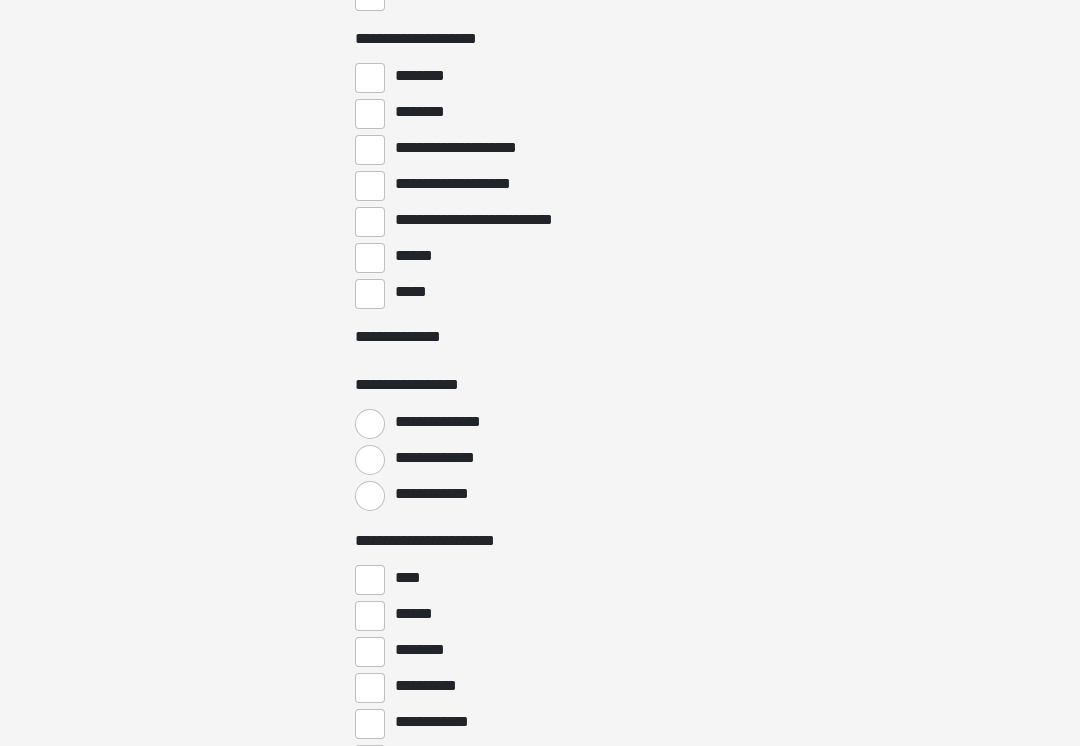 scroll, scrollTop: 7380, scrollLeft: 0, axis: vertical 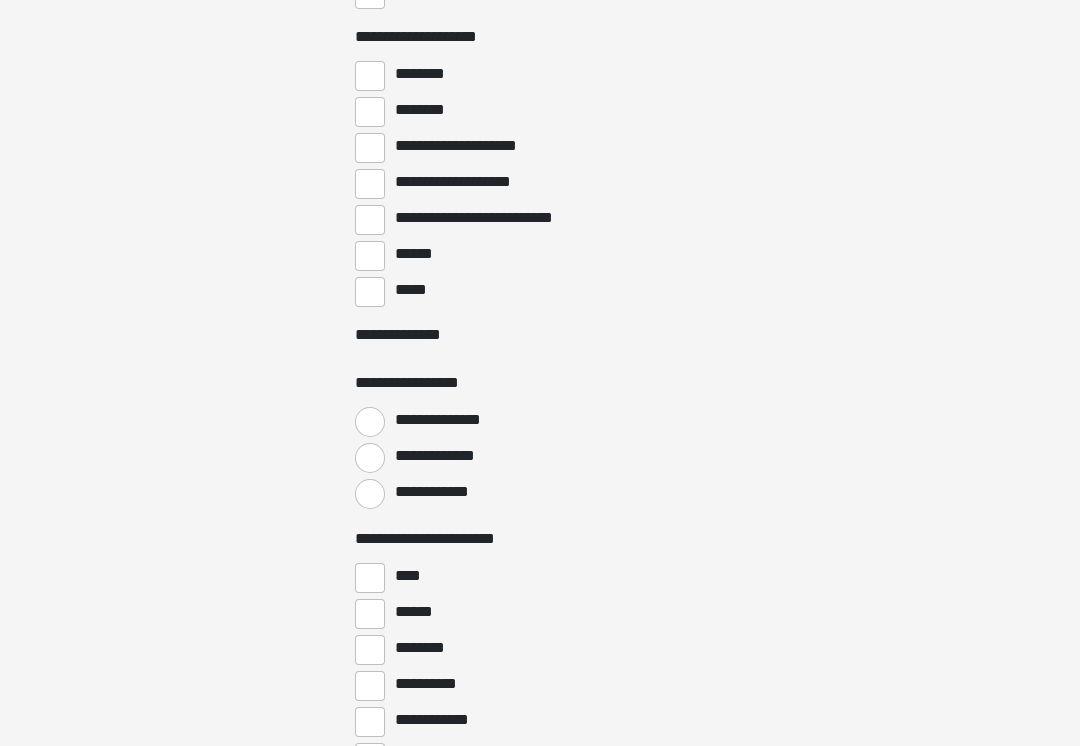 click on "**********" at bounding box center [370, 458] 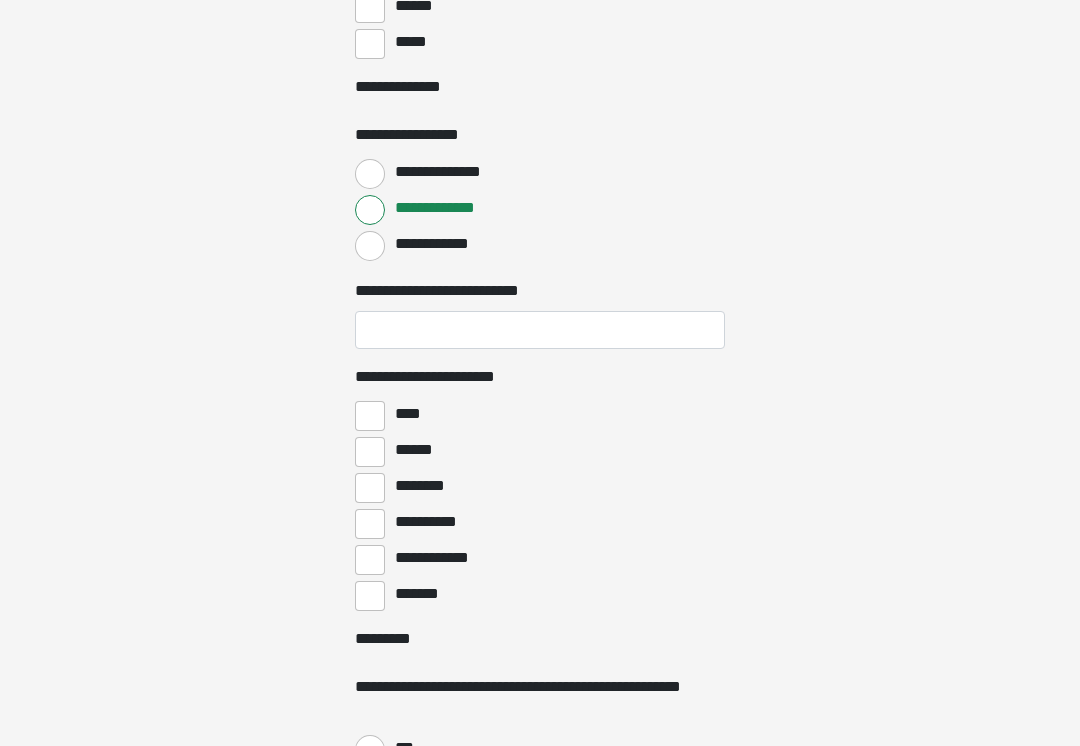 scroll, scrollTop: 7625, scrollLeft: 0, axis: vertical 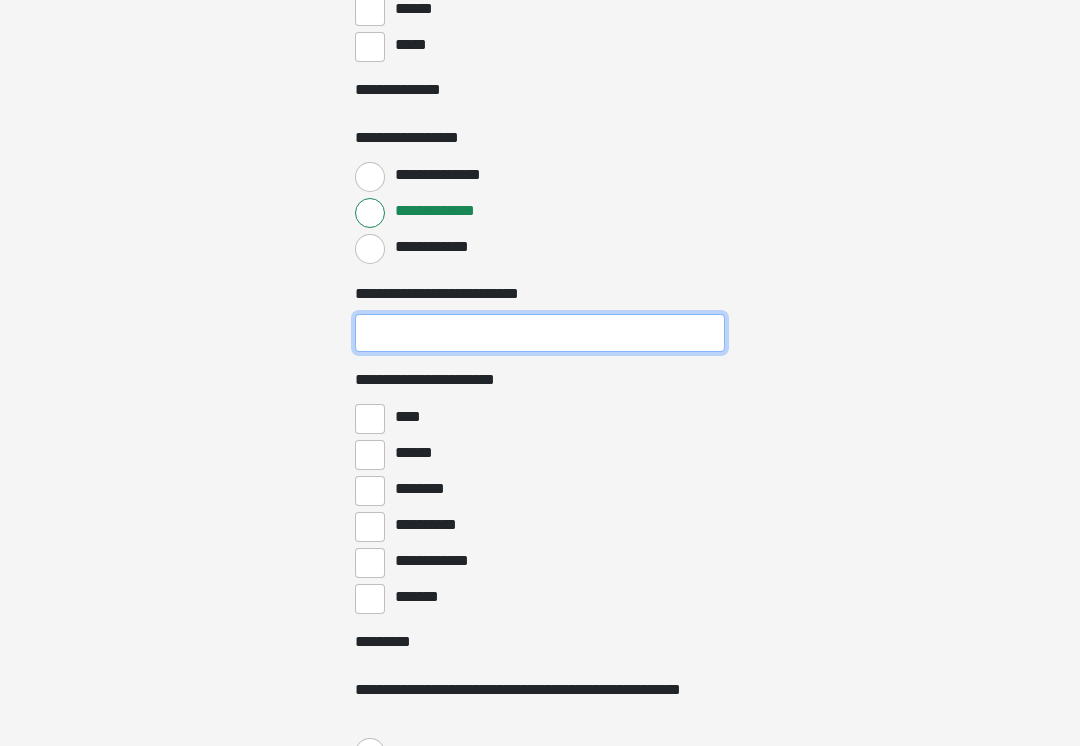 click on "**********" at bounding box center (540, 333) 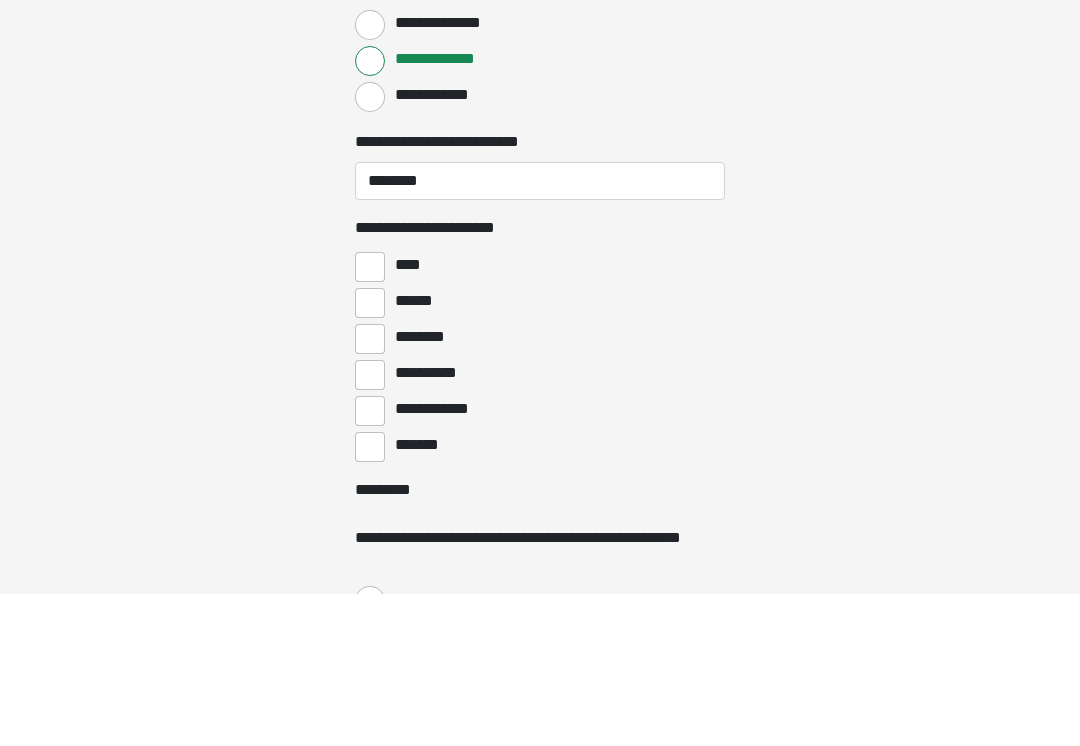 scroll, scrollTop: 7777, scrollLeft: 0, axis: vertical 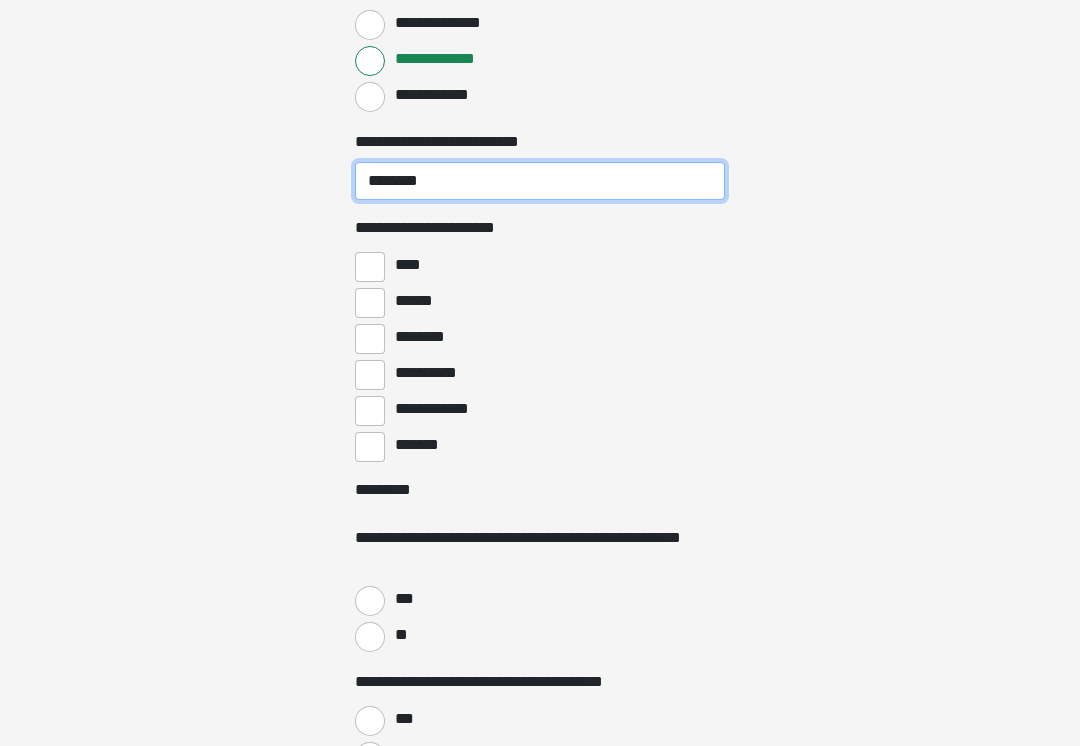 type on "********" 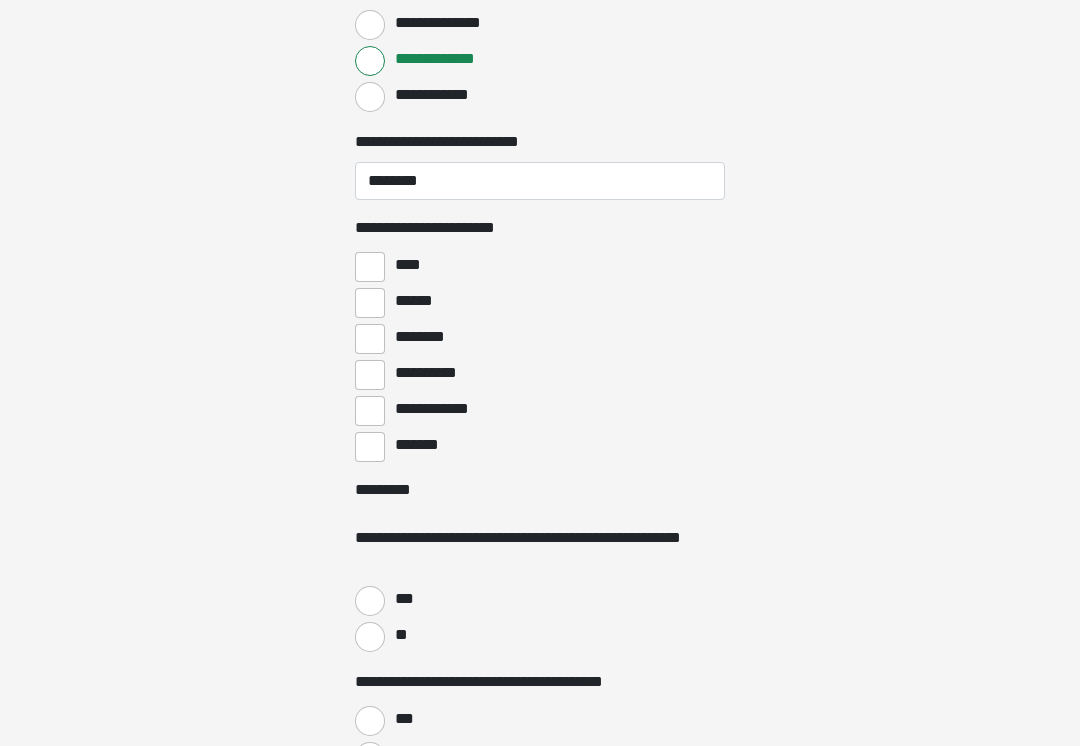 click on "****" at bounding box center [370, 267] 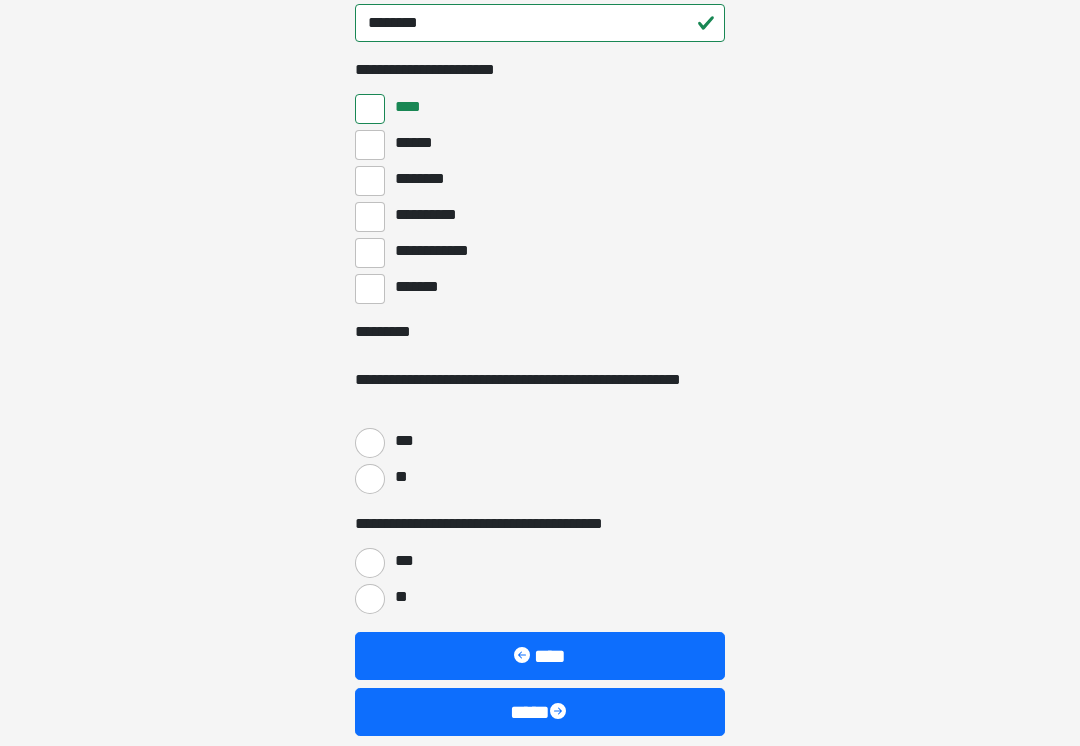 scroll, scrollTop: 8003, scrollLeft: 0, axis: vertical 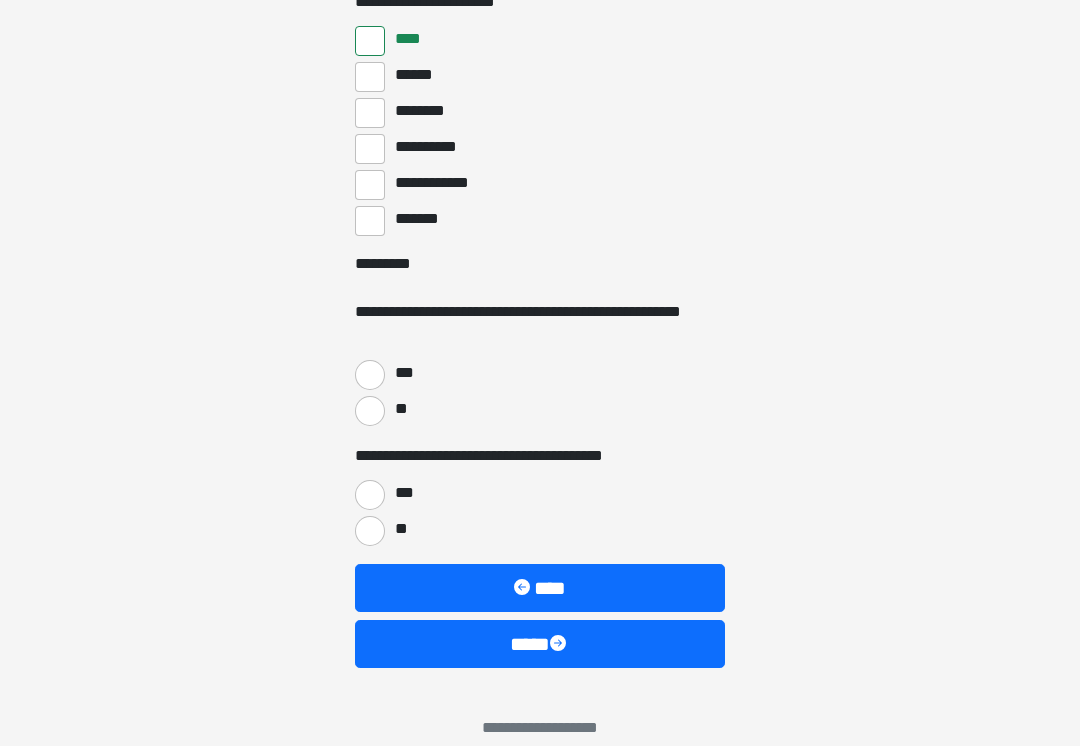 click on "**" at bounding box center [370, 411] 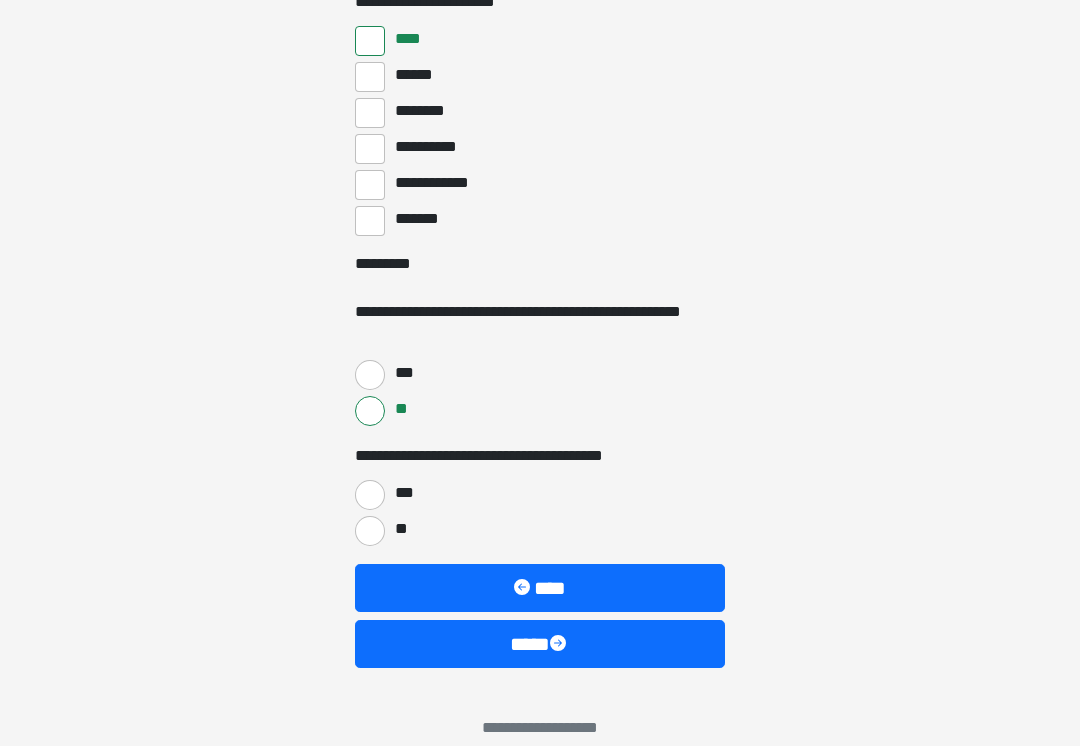 click on "**" at bounding box center (370, 531) 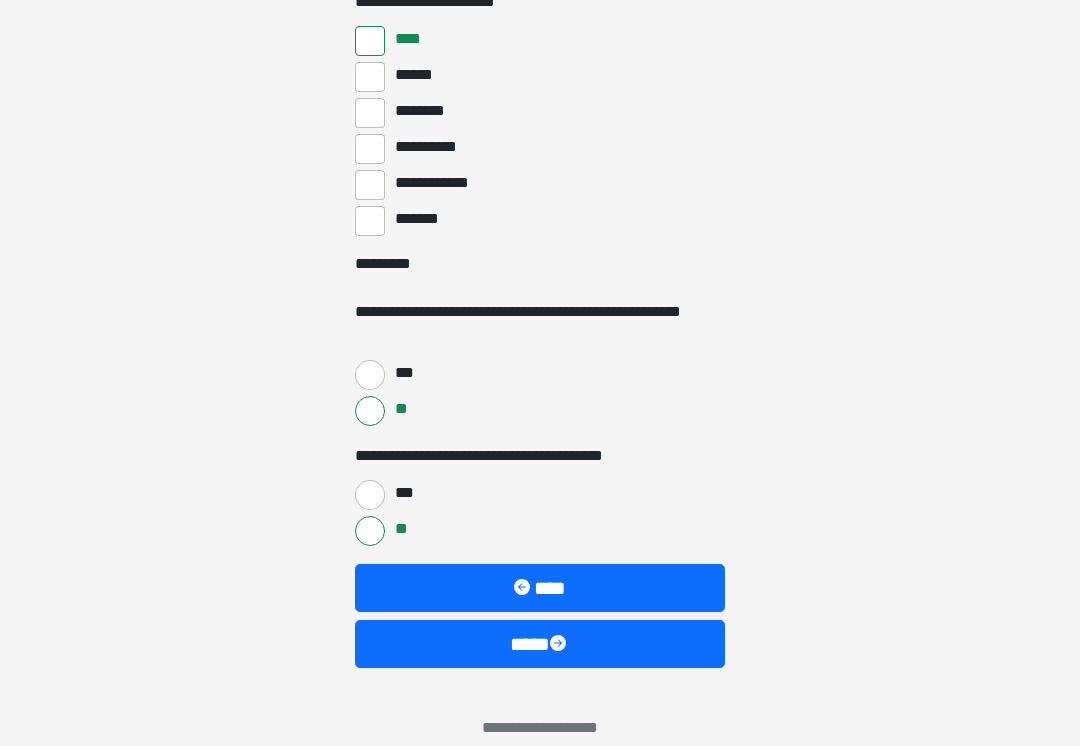 click at bounding box center [560, 645] 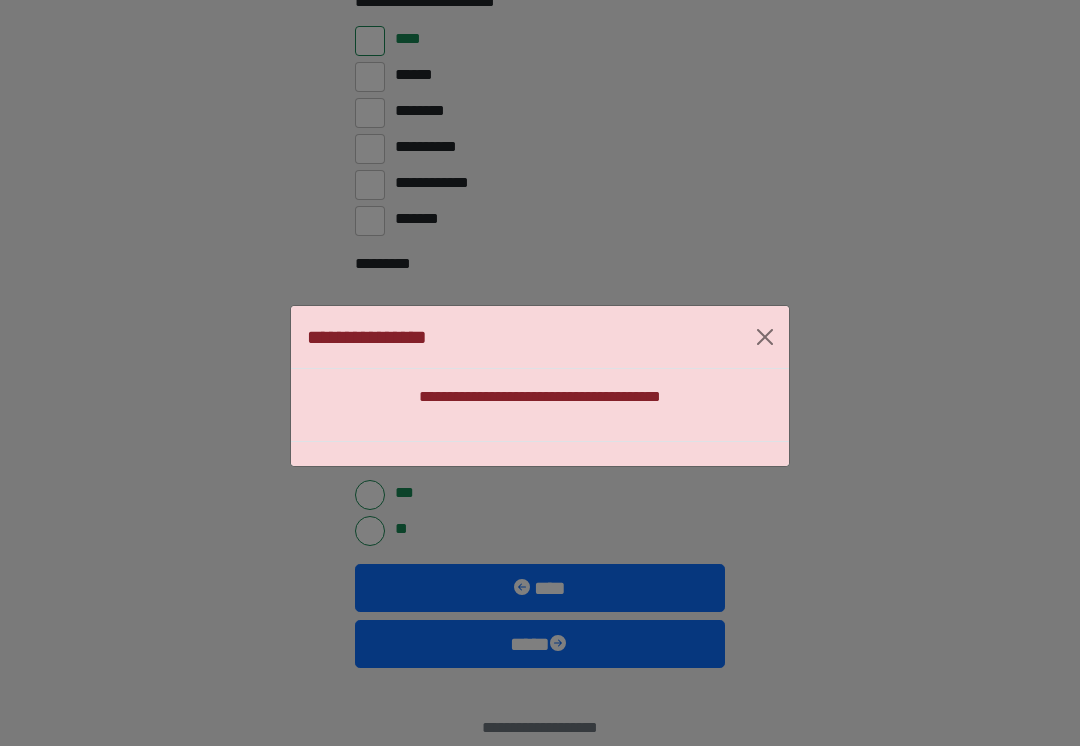 click on "**********" at bounding box center (540, 337) 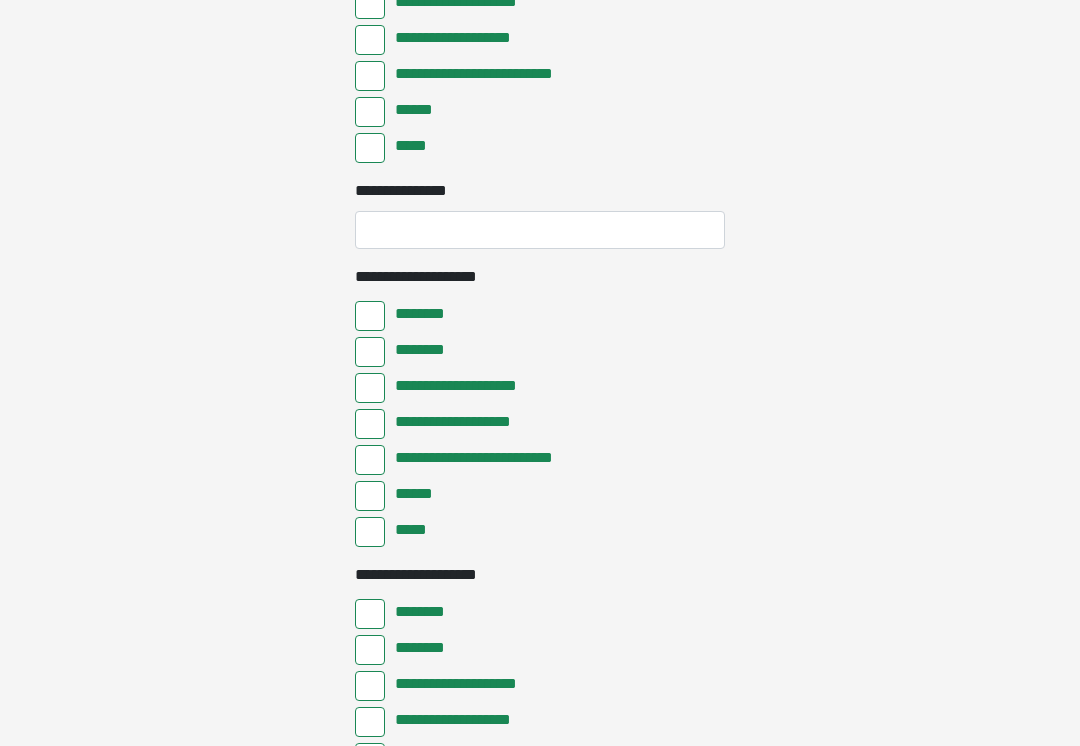 scroll, scrollTop: 6767, scrollLeft: 0, axis: vertical 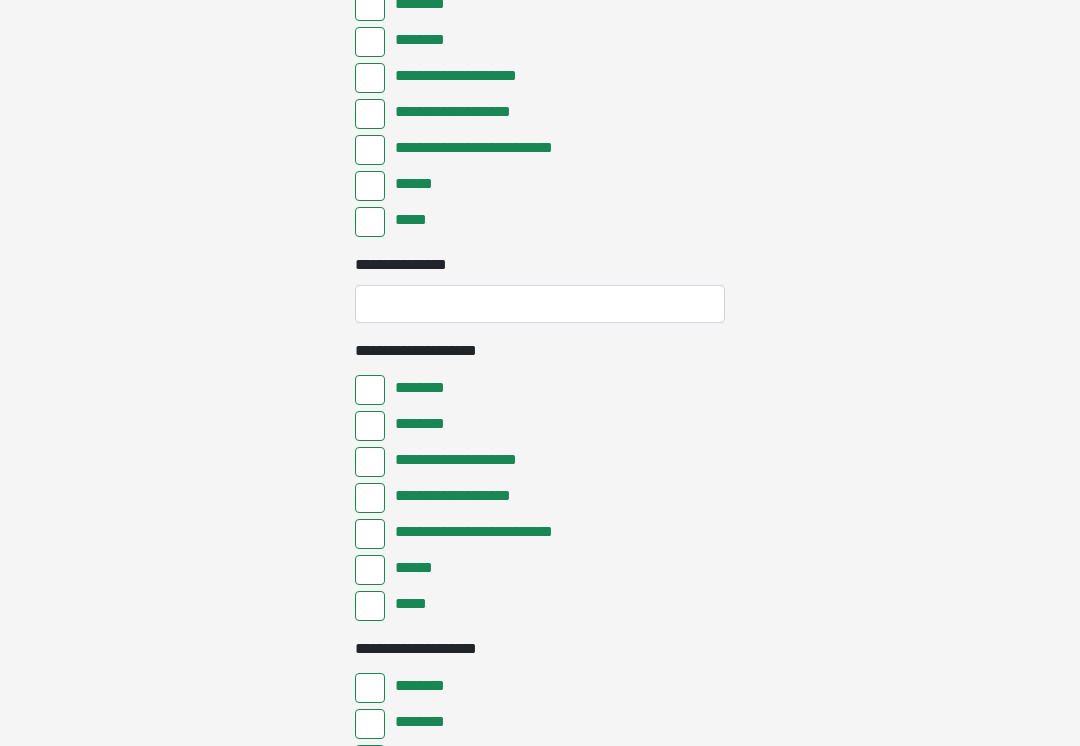 click on "*****" at bounding box center [370, 606] 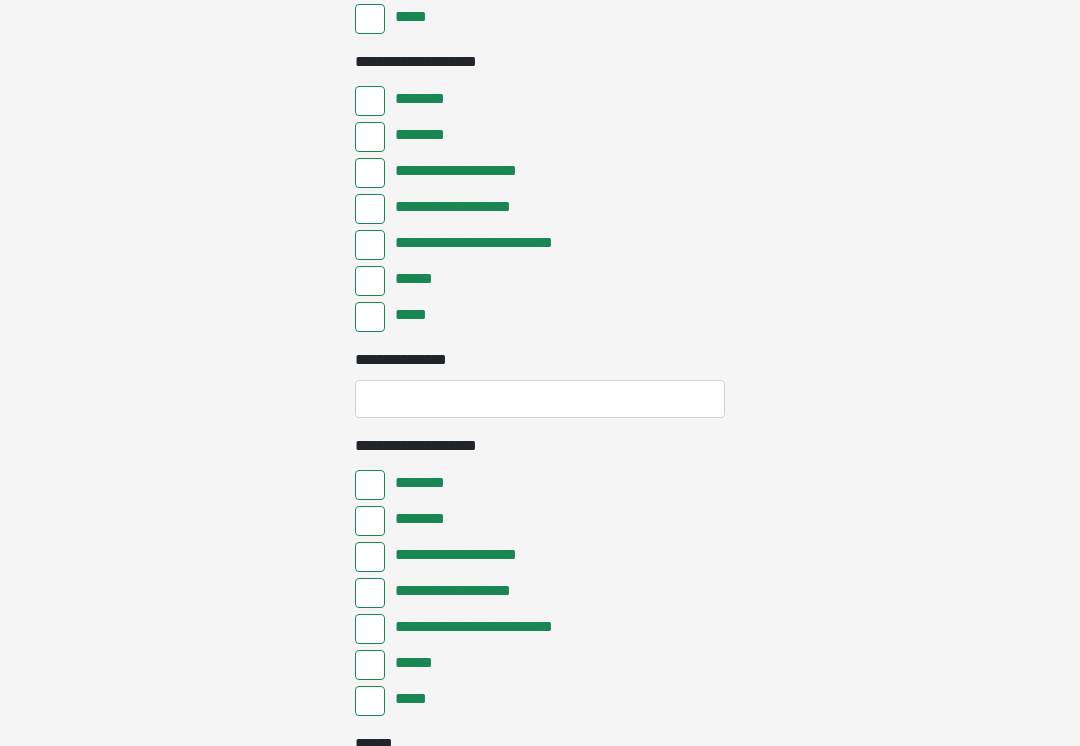 scroll, scrollTop: 6673, scrollLeft: 0, axis: vertical 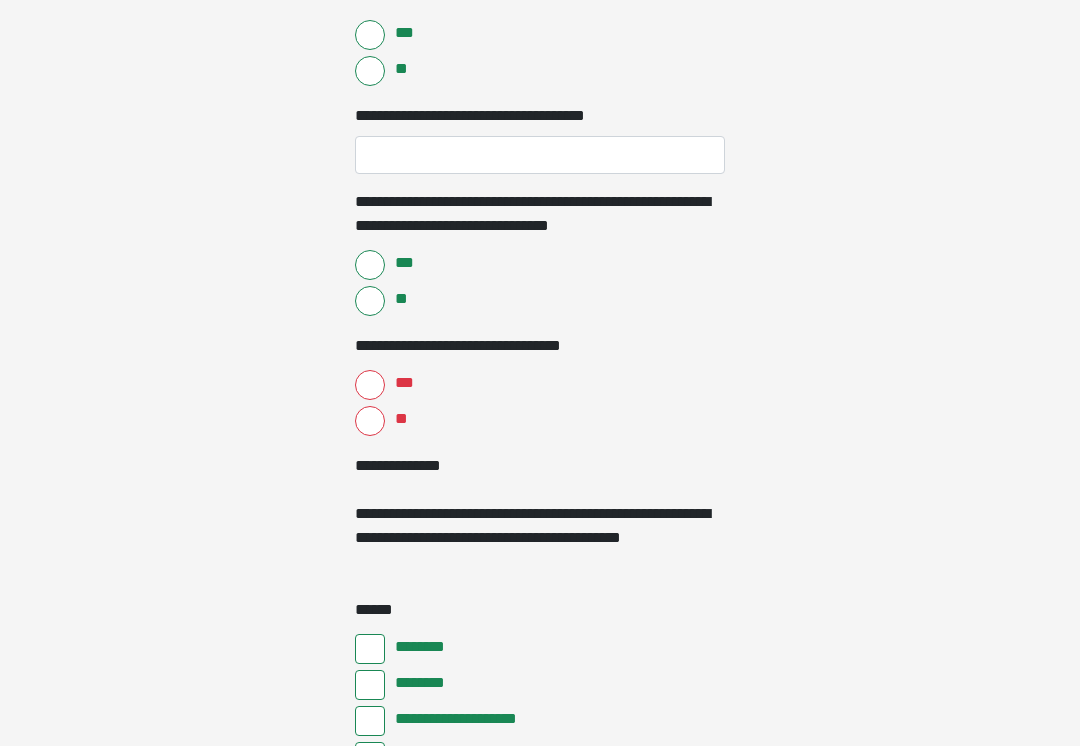 click on "***" at bounding box center [370, 385] 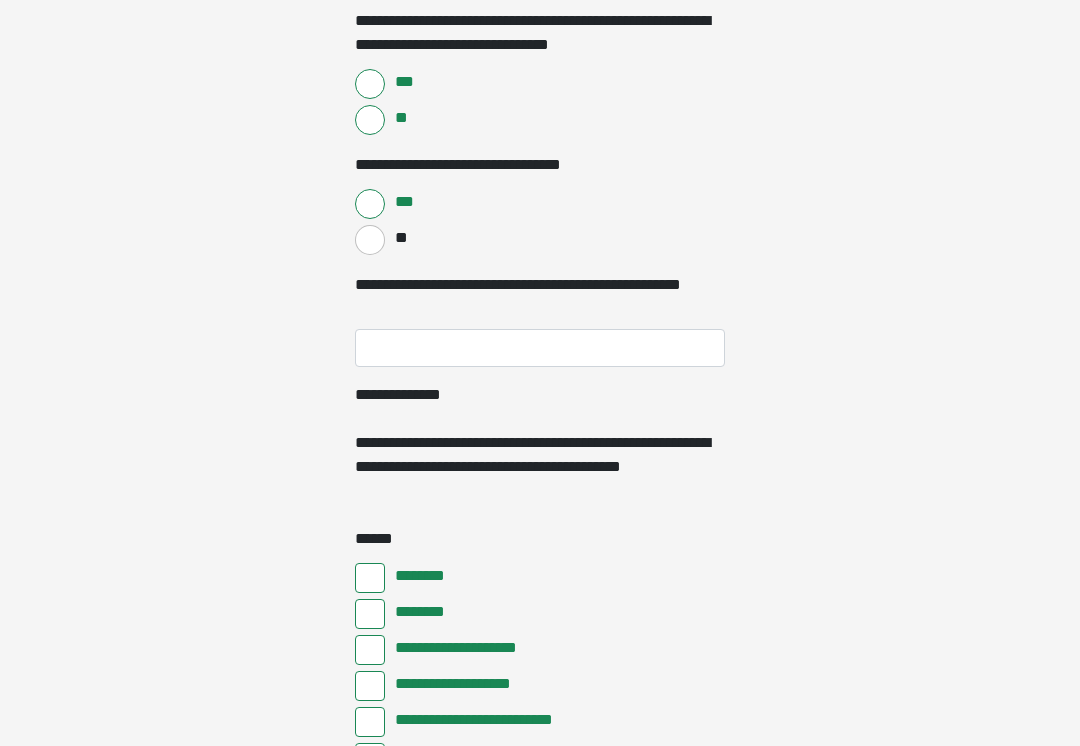 scroll, scrollTop: 5025, scrollLeft: 0, axis: vertical 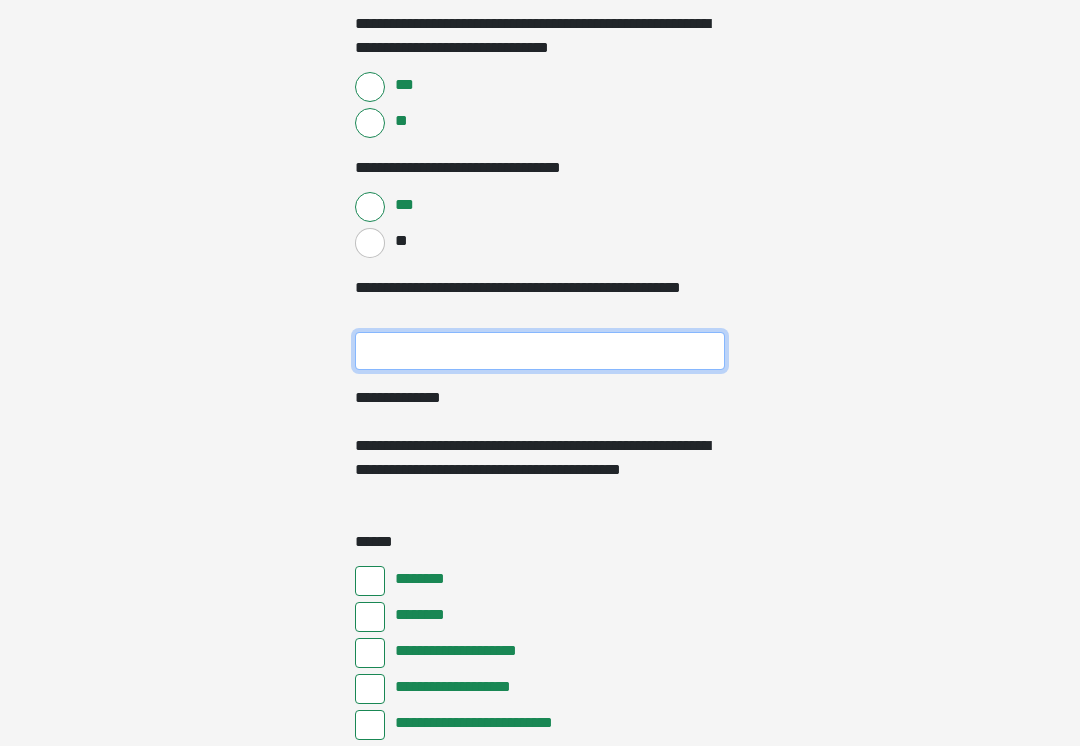 click on "**********" at bounding box center (540, 351) 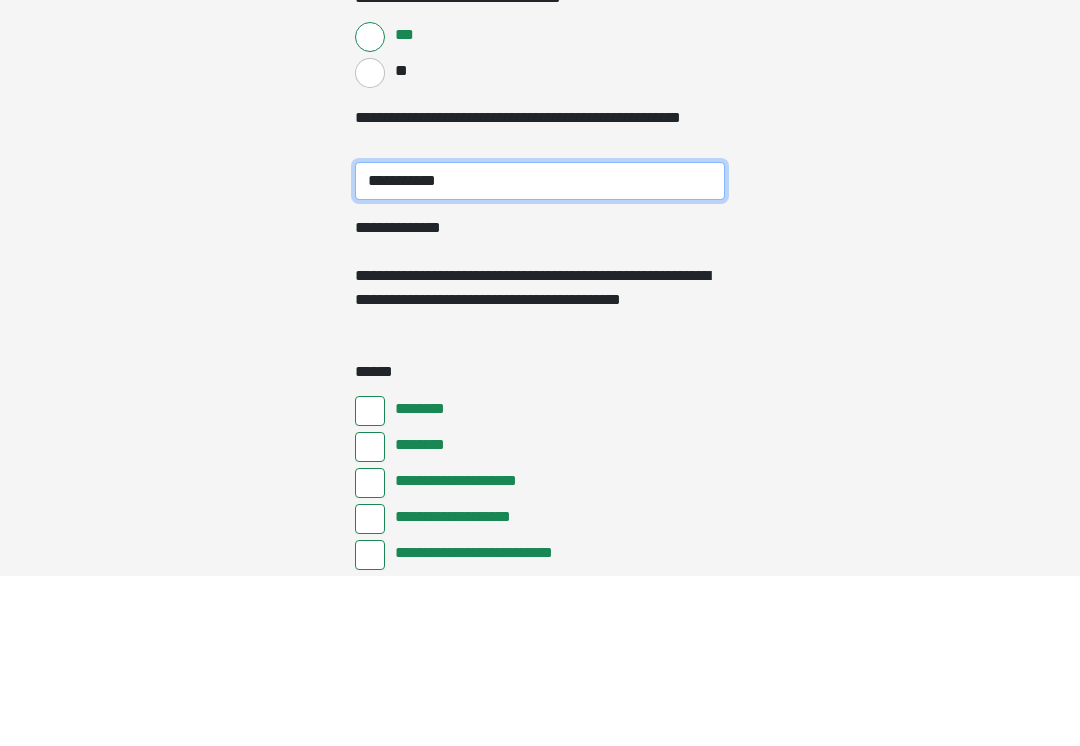 type on "**********" 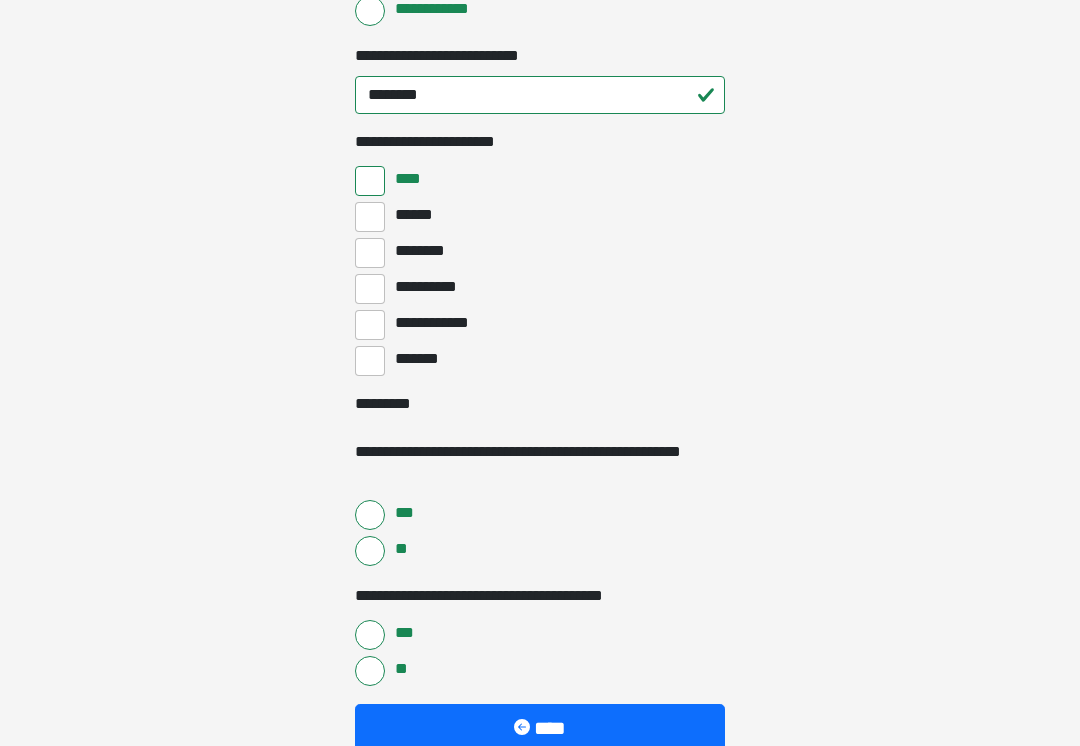 scroll, scrollTop: 8113, scrollLeft: 0, axis: vertical 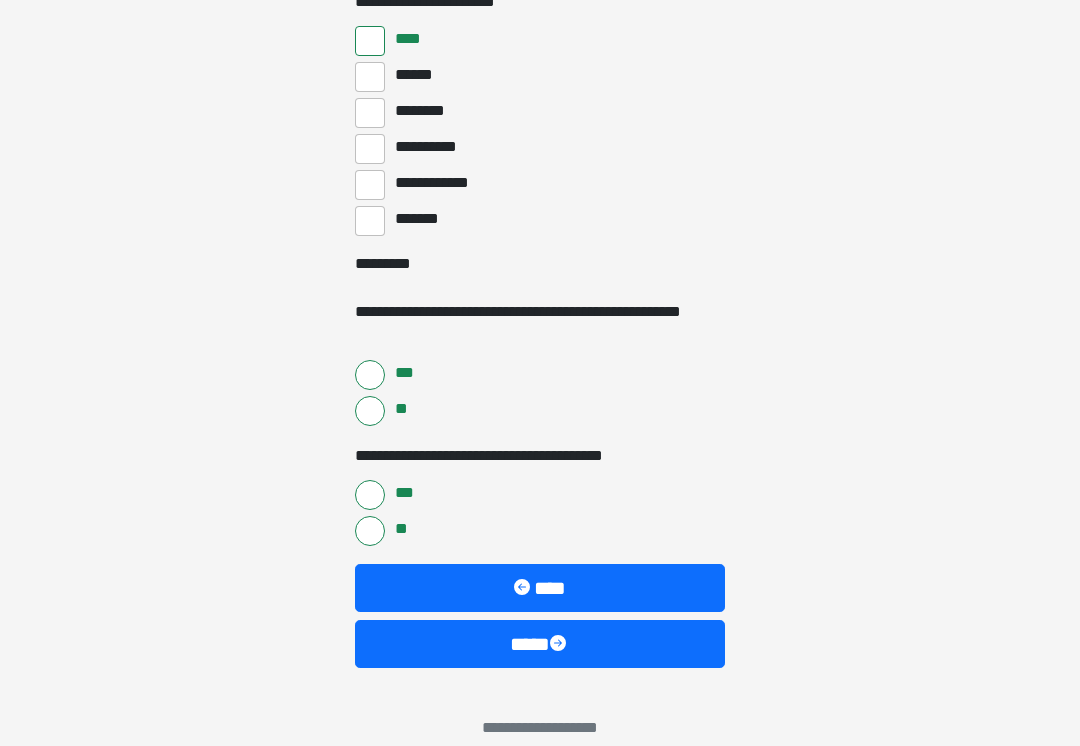 click on "****" at bounding box center [540, 644] 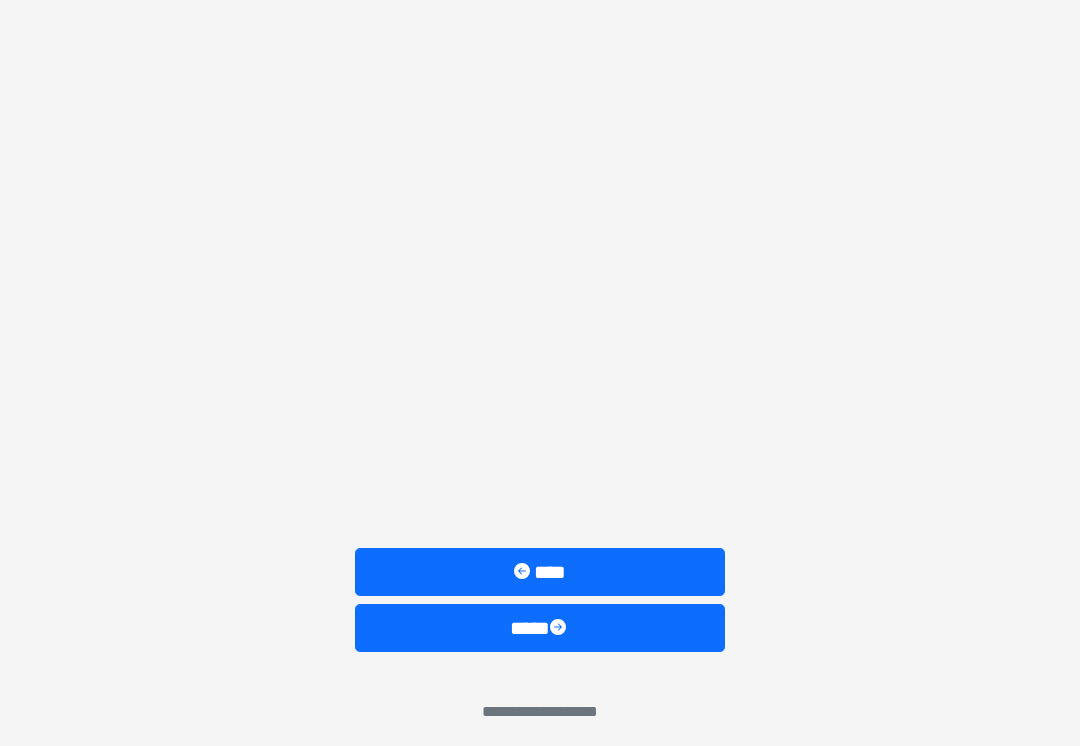 scroll, scrollTop: 2661, scrollLeft: 0, axis: vertical 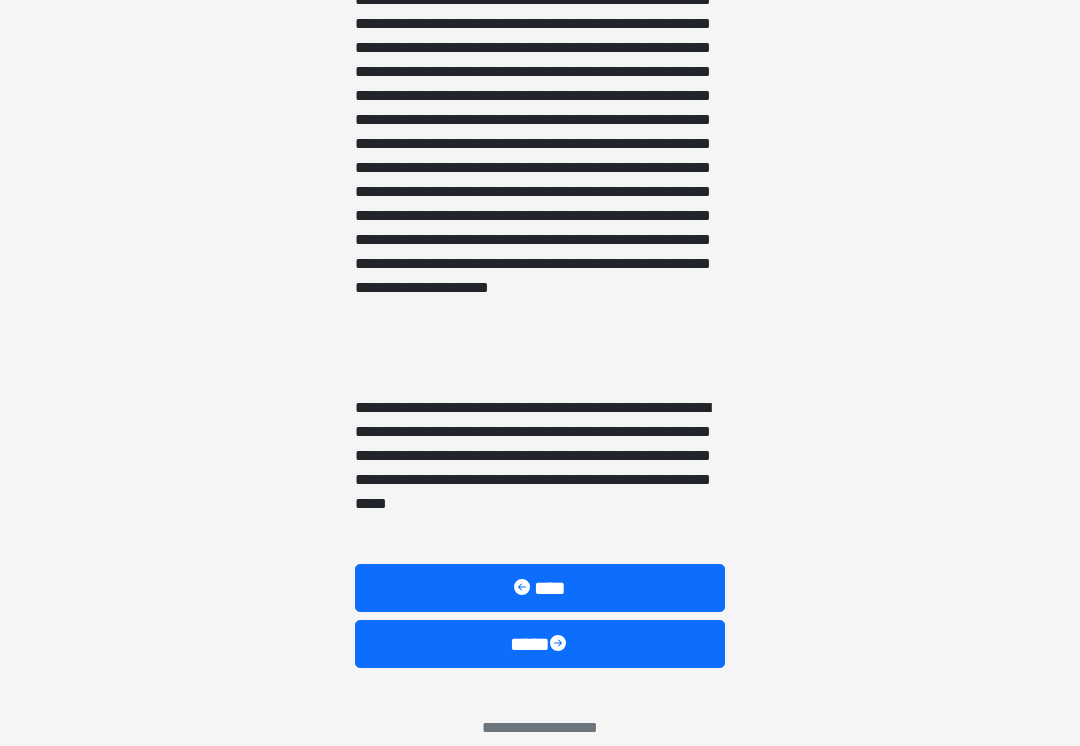 click on "****" at bounding box center (540, 644) 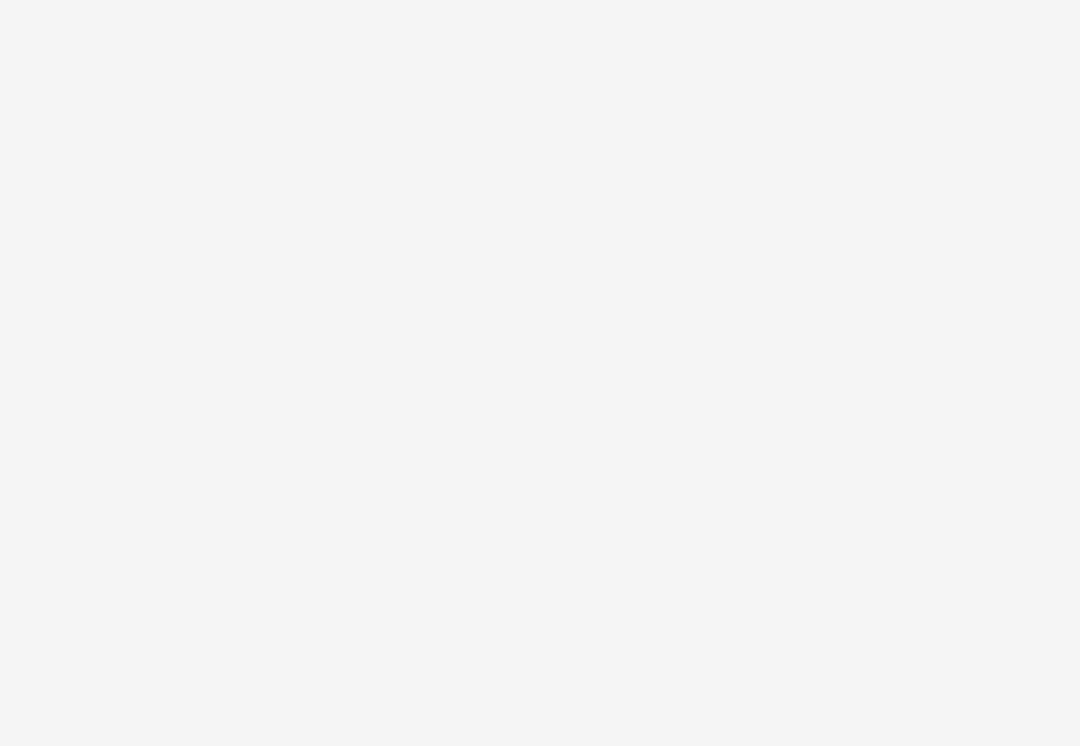 scroll, scrollTop: 51, scrollLeft: 0, axis: vertical 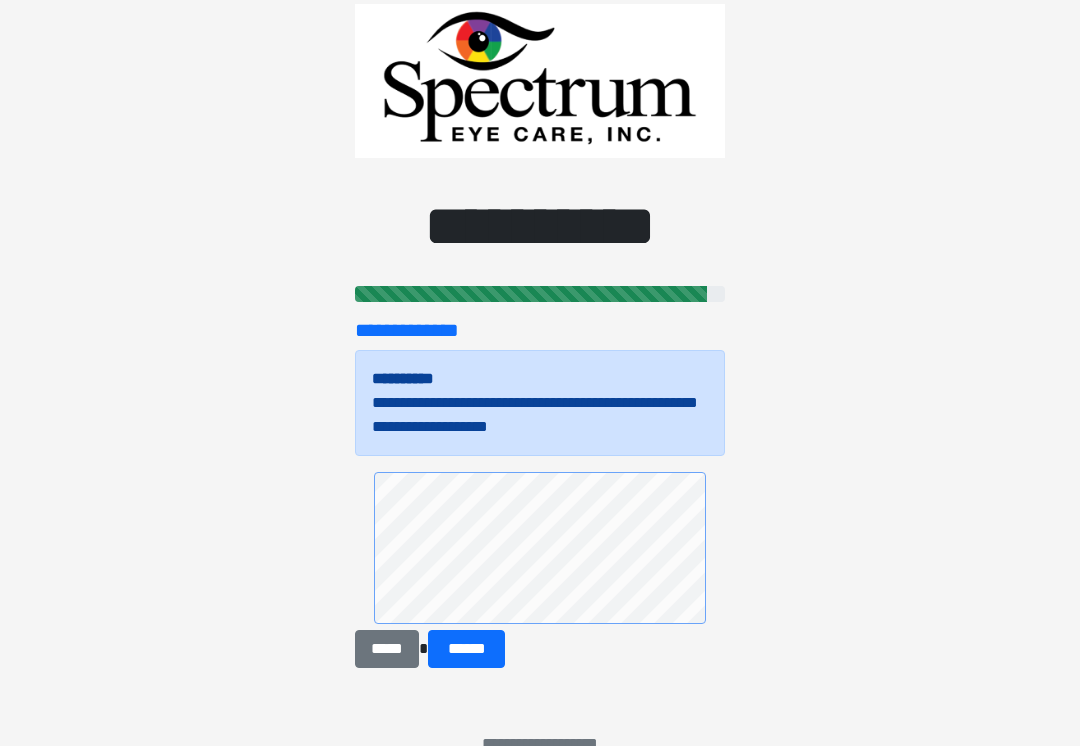 click on "******" at bounding box center [466, 649] 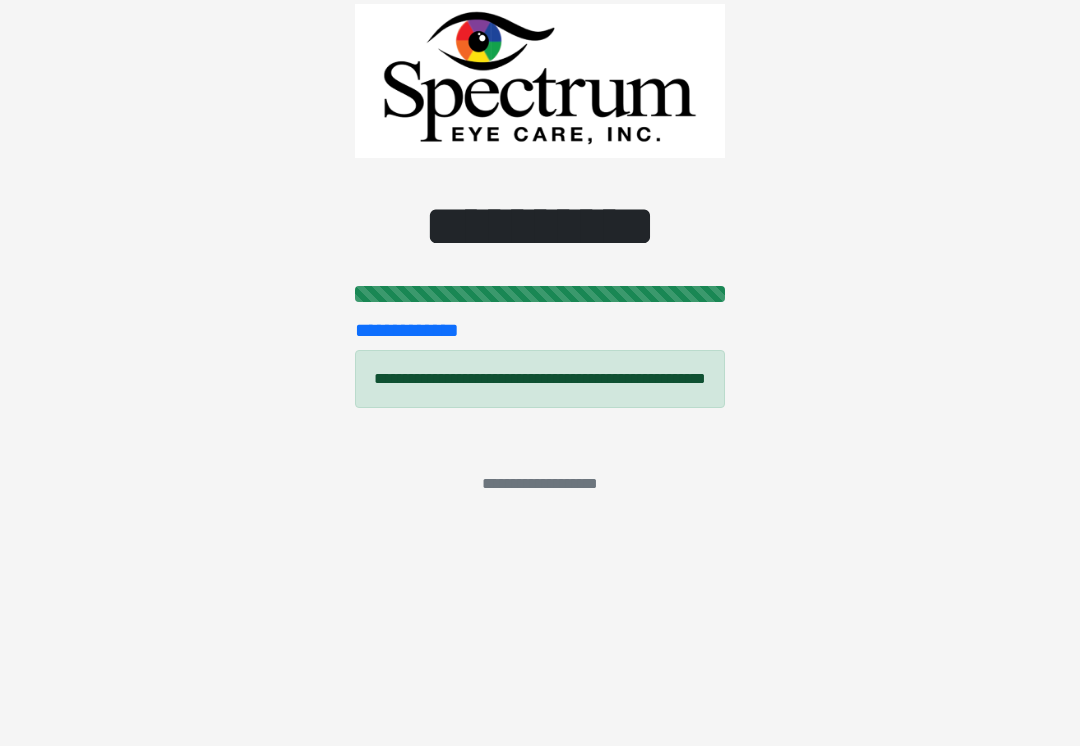 scroll, scrollTop: 0, scrollLeft: 0, axis: both 